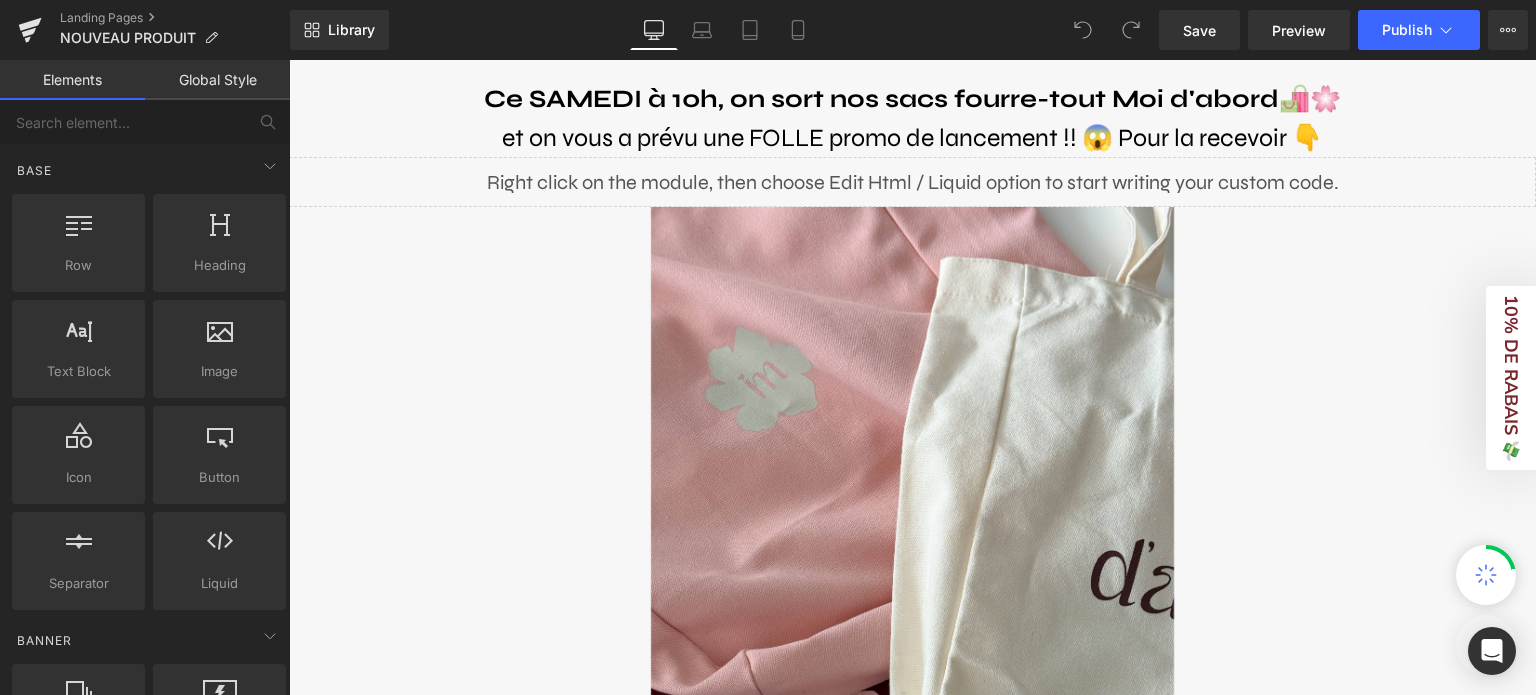 scroll, scrollTop: 0, scrollLeft: 0, axis: both 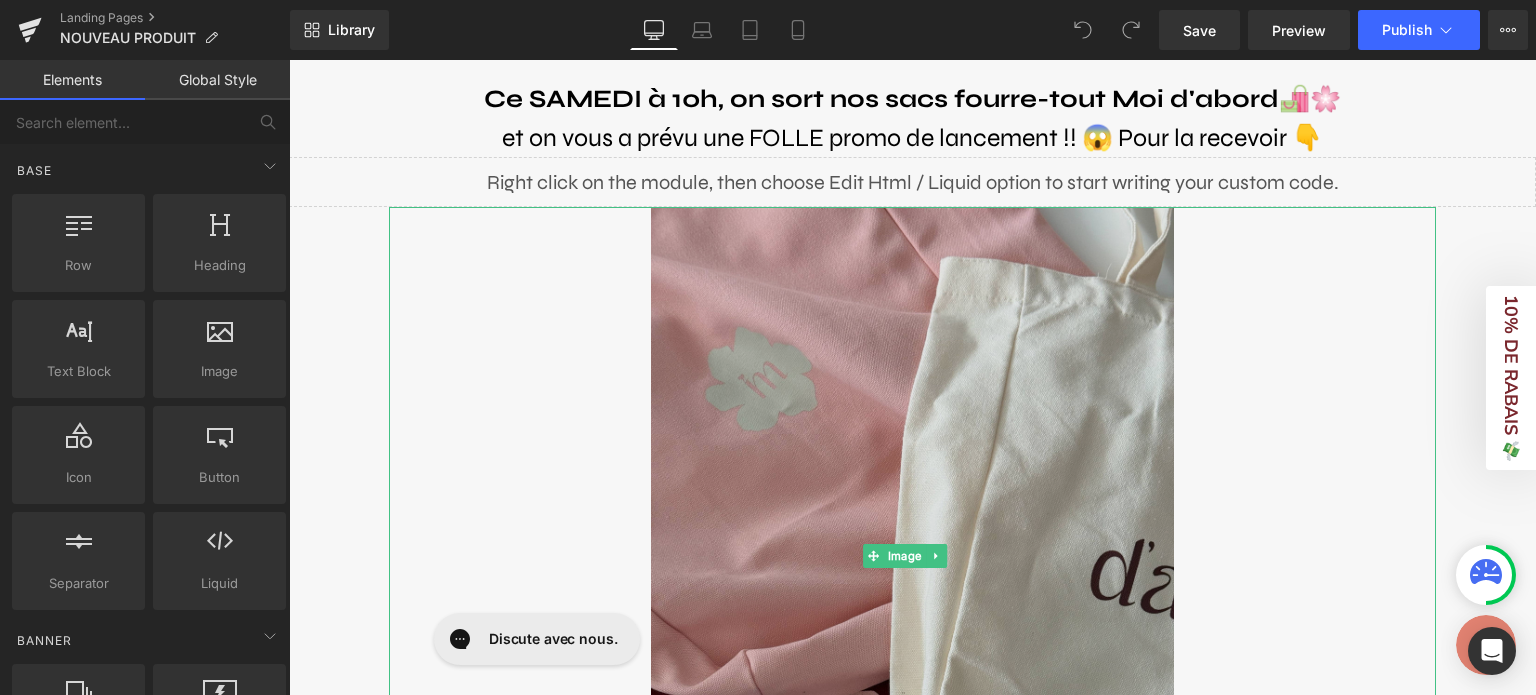 click at bounding box center [913, 556] 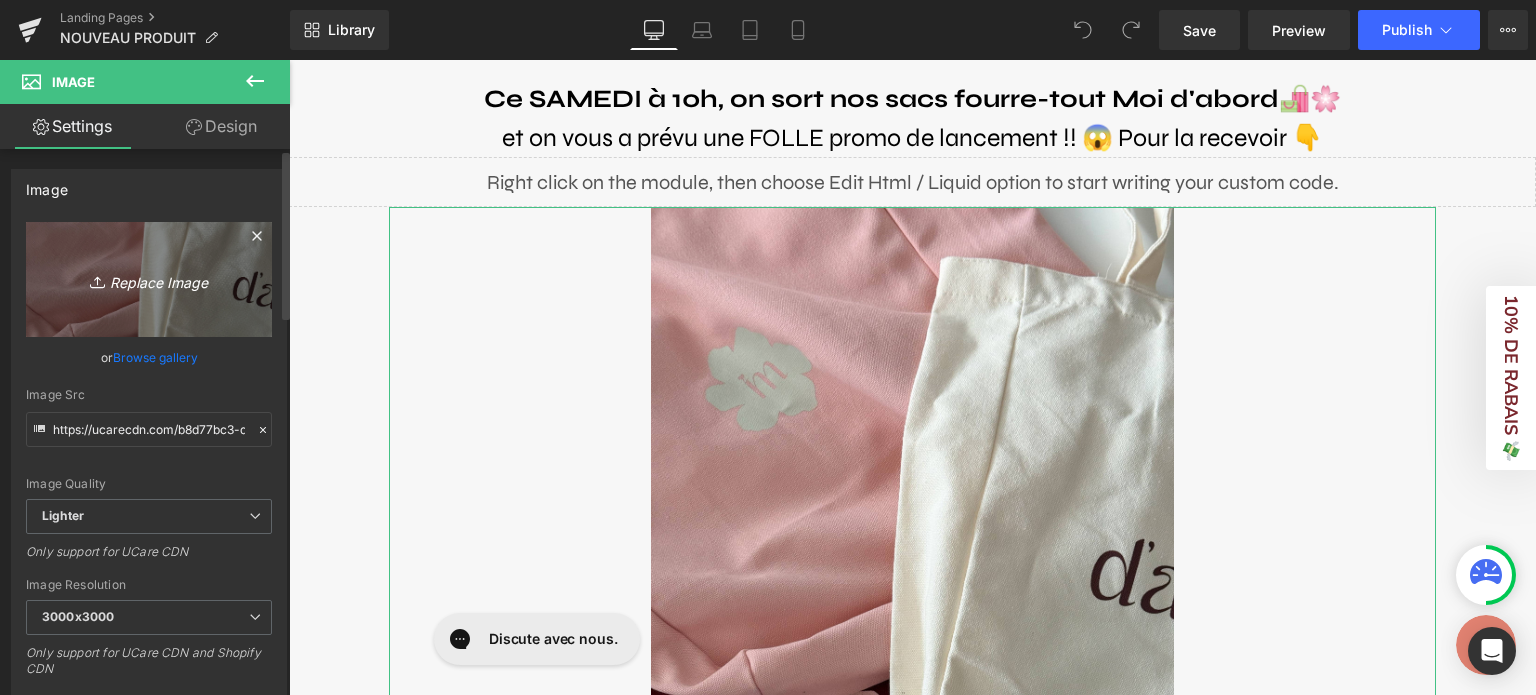 click on "Replace Image" at bounding box center [149, 279] 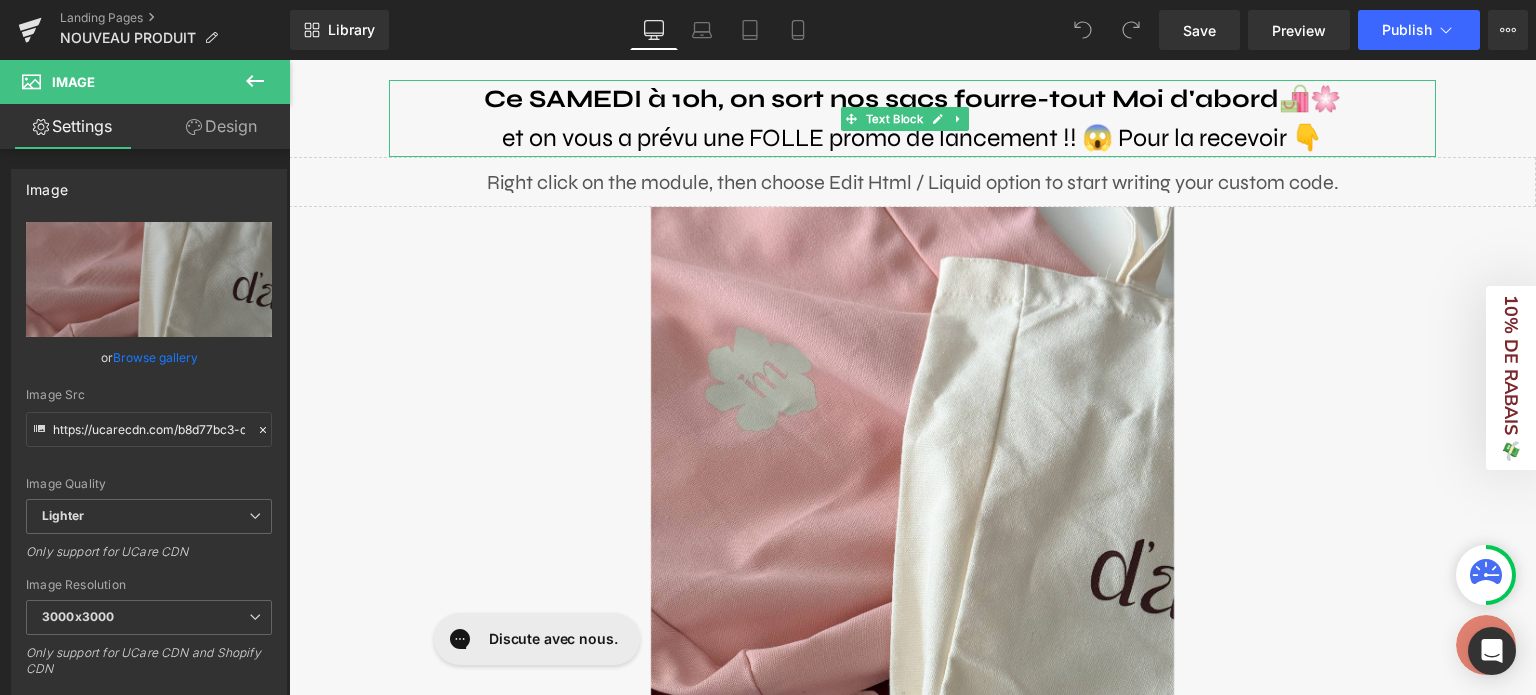 click on "Ce SAMEDI à 10h, on sort nos sacs fourre-tout Moi d'abord" at bounding box center (881, 99) 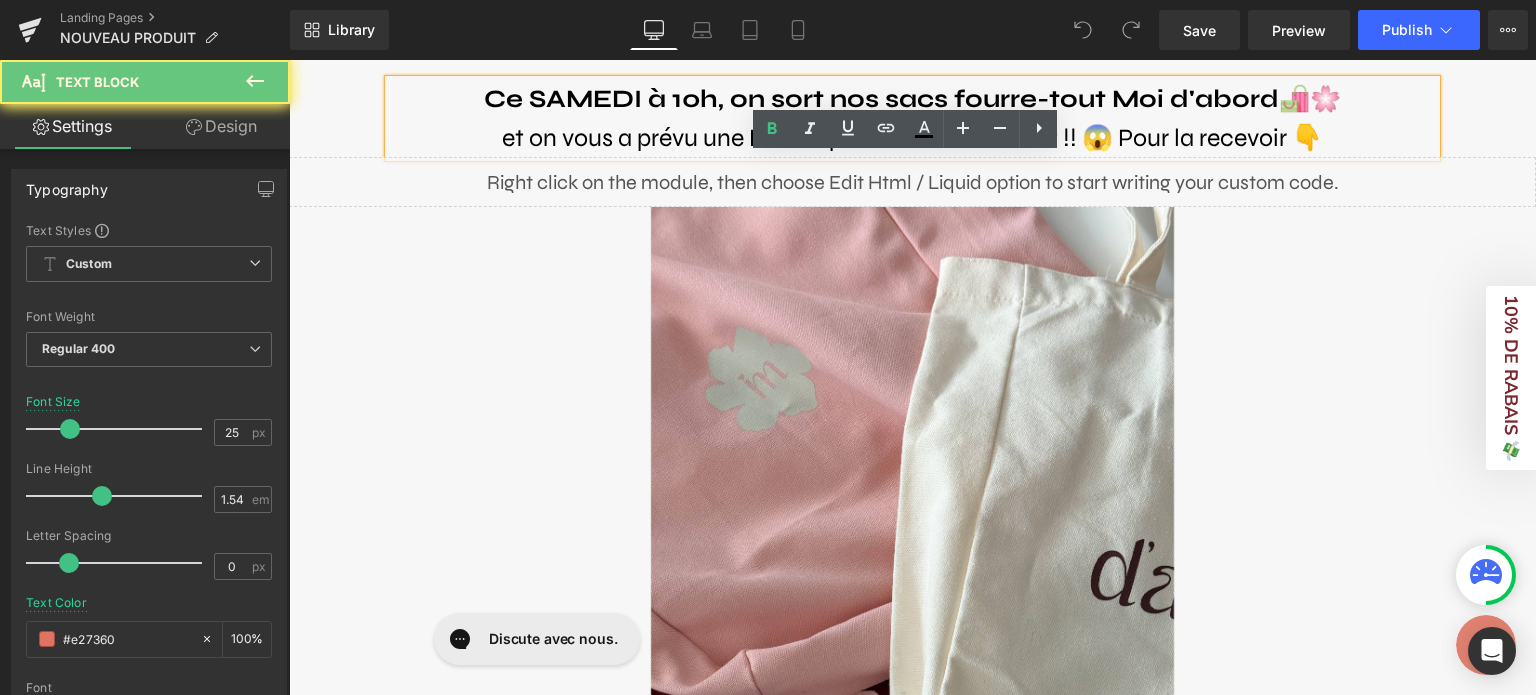 click on "Ce SAMEDI à 10h, on sort nos sacs fourre-tout Moi d'abord" at bounding box center (881, 99) 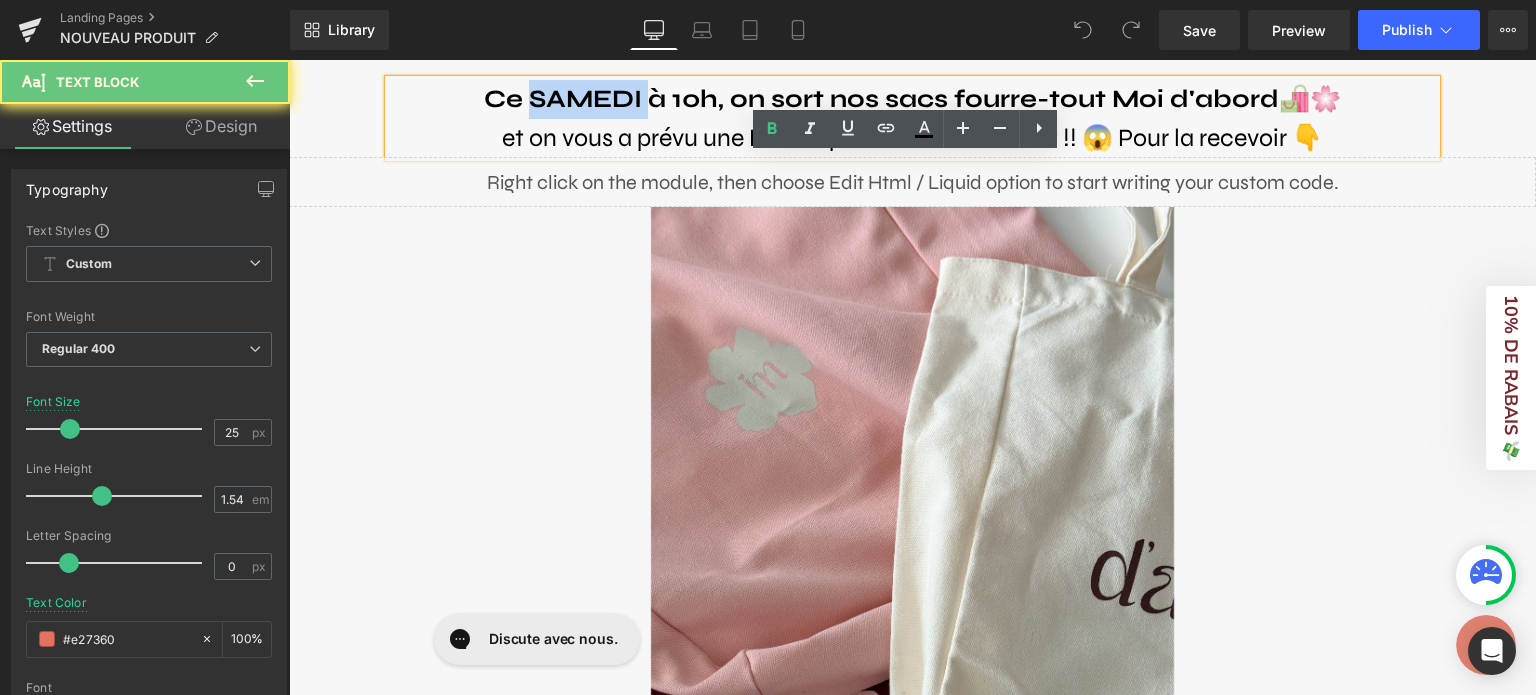 click on "Ce SAMEDI à 10h, on sort nos sacs fourre-tout Moi d'abord" at bounding box center [881, 99] 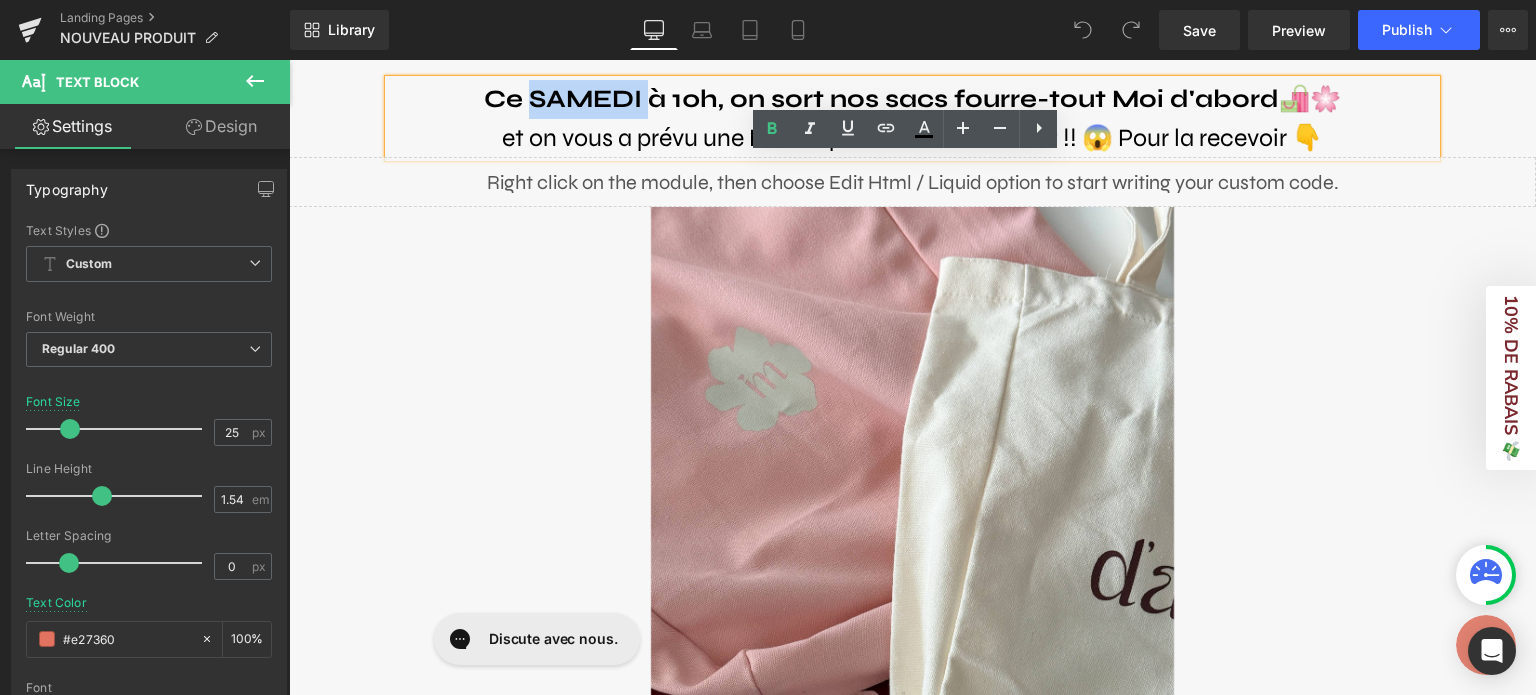 type 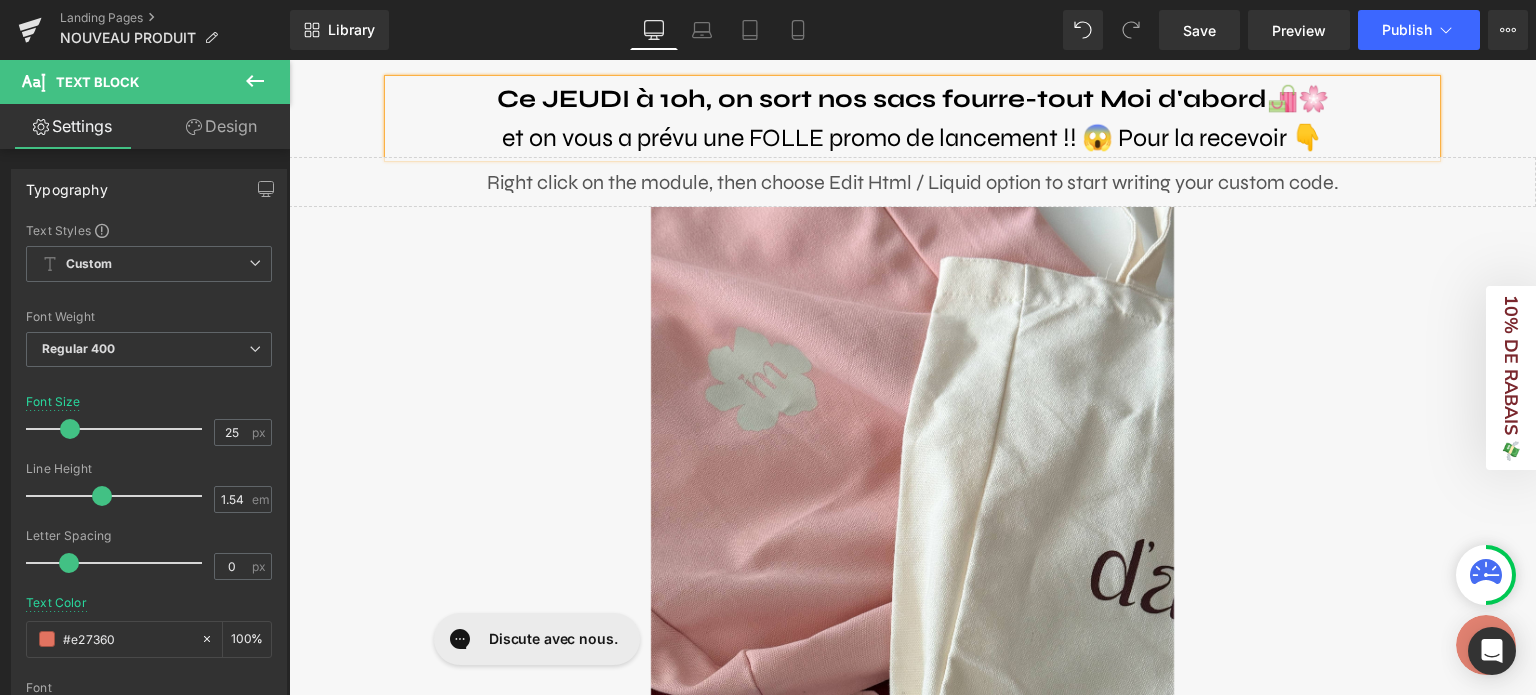 click on "Ce JEUDI à 10h, on sort nos sacs fourre-tout Moi d'abord" at bounding box center [882, 99] 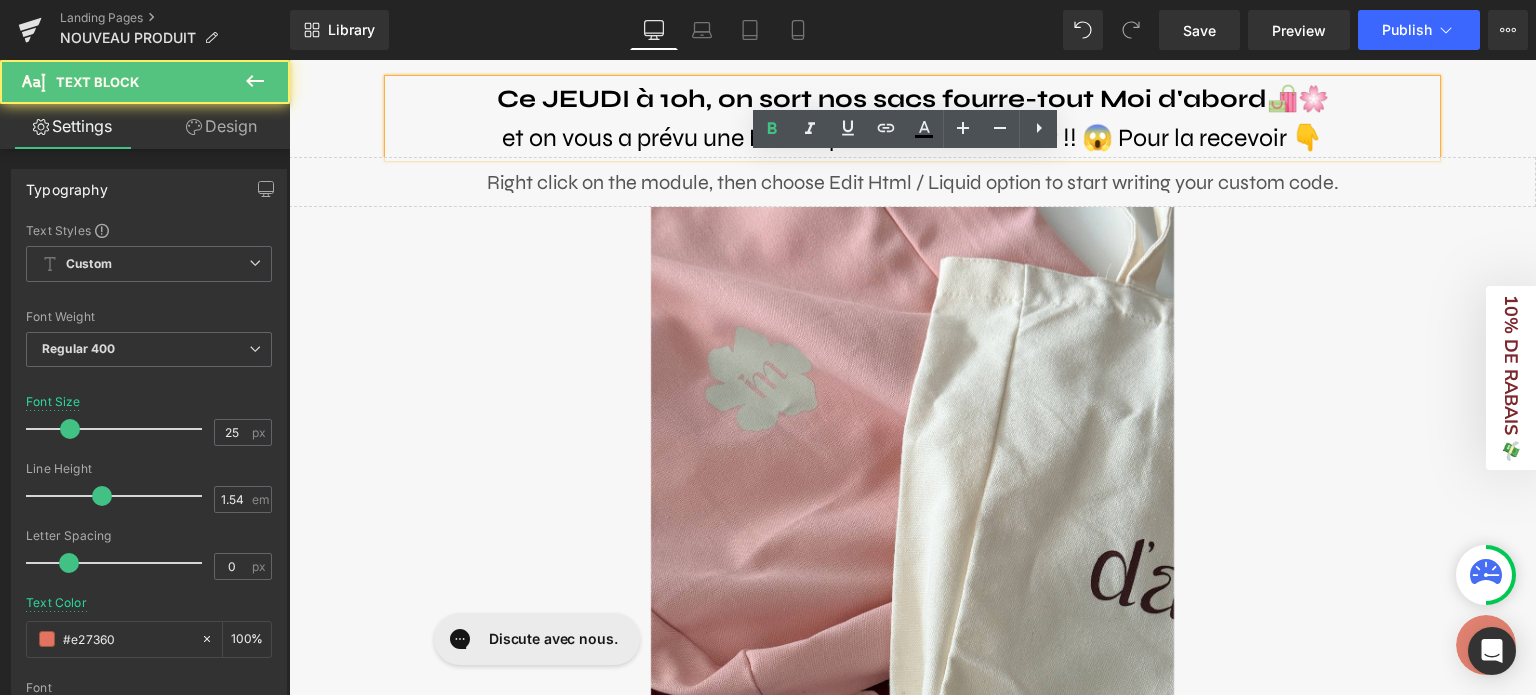 click on "Ce JEUDI à 10h, on sort nos sacs fourre-tout Moi d'abord" at bounding box center (882, 99) 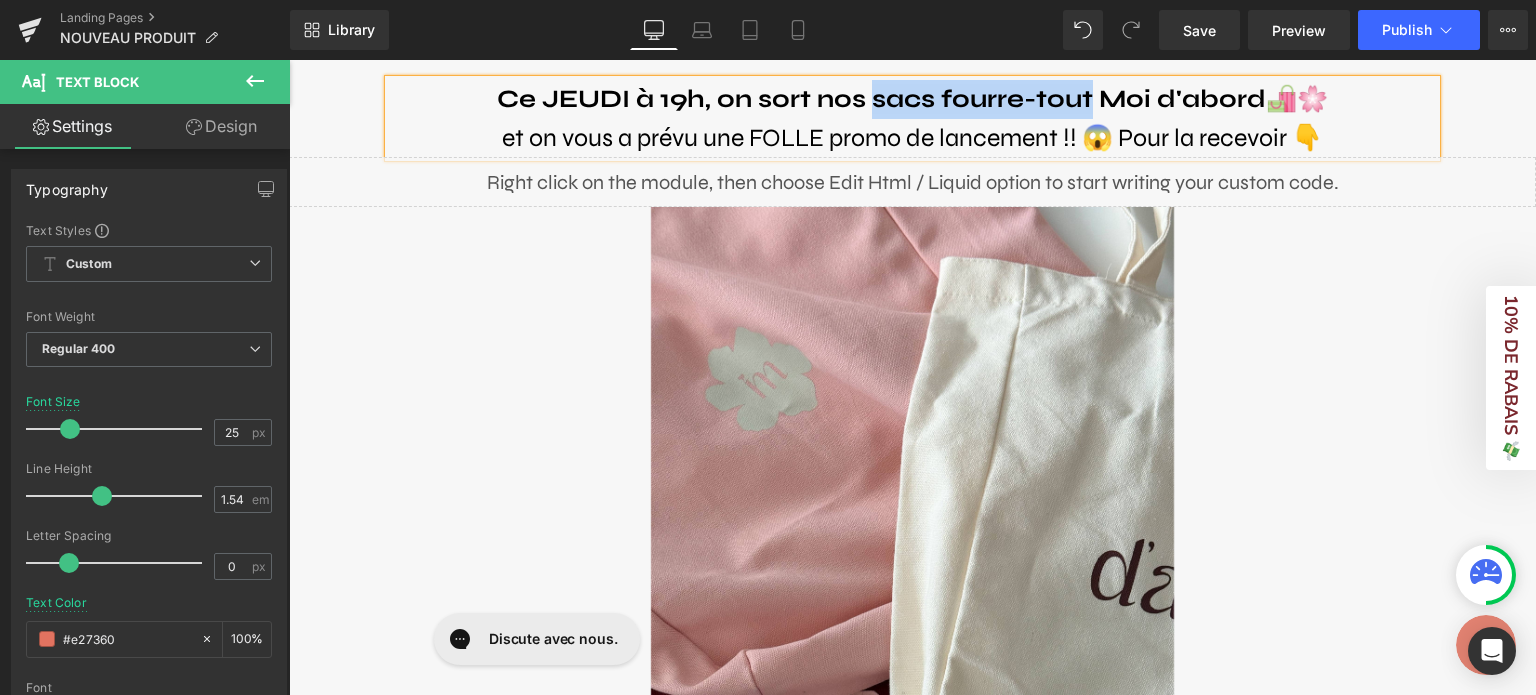 drag, startPoint x: 860, startPoint y: 98, endPoint x: 1080, endPoint y: 102, distance: 220.03636 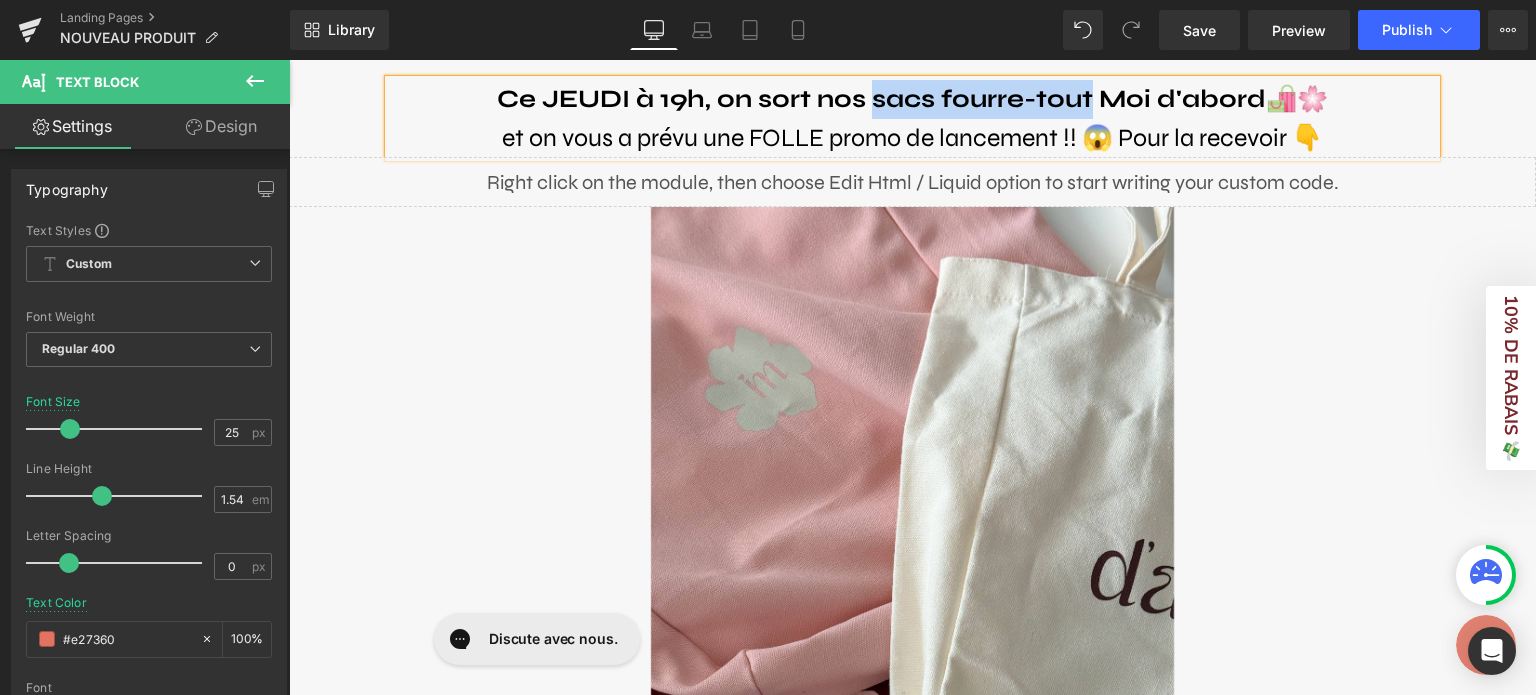 click on "Ce JEUDI à 19h, on sort nos sacs fourre-tout Moi d'abord" at bounding box center [881, 99] 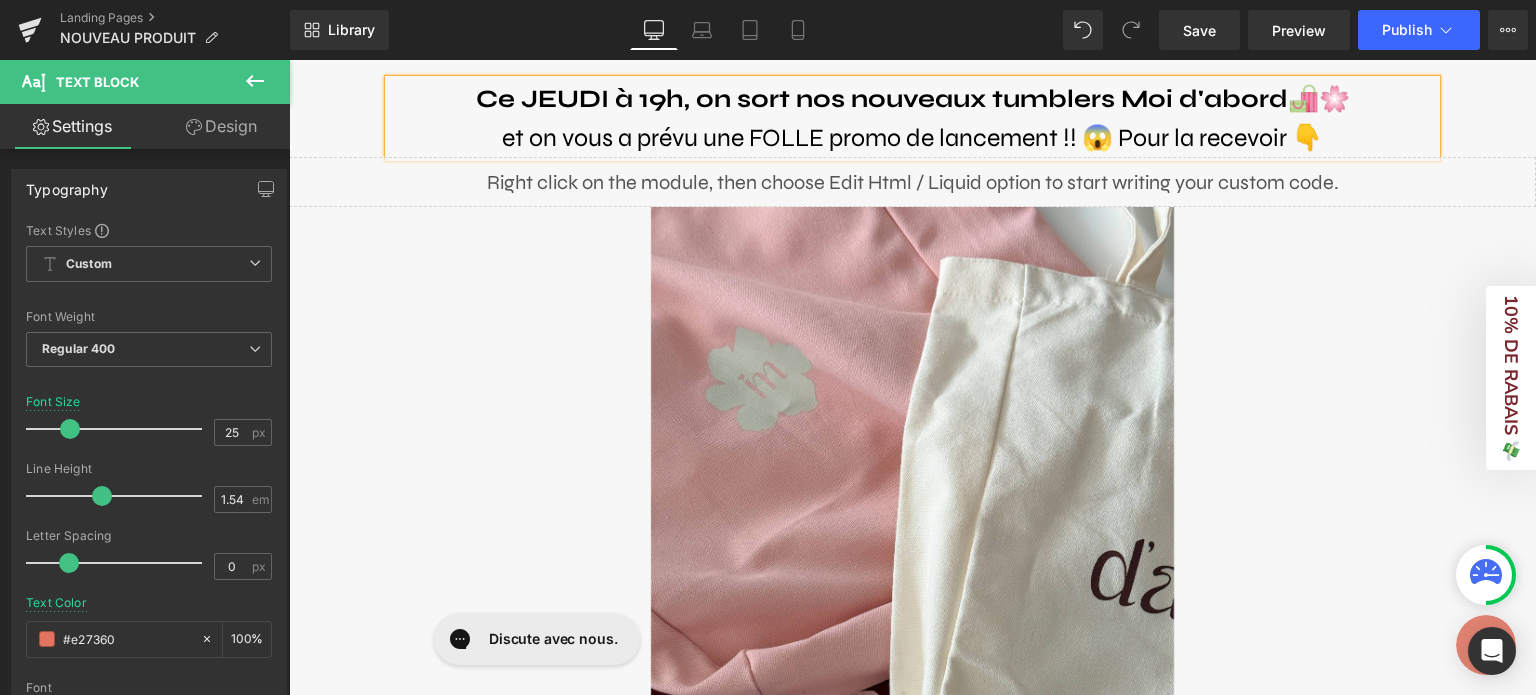 click on "🛍️🌸" at bounding box center [1319, 99] 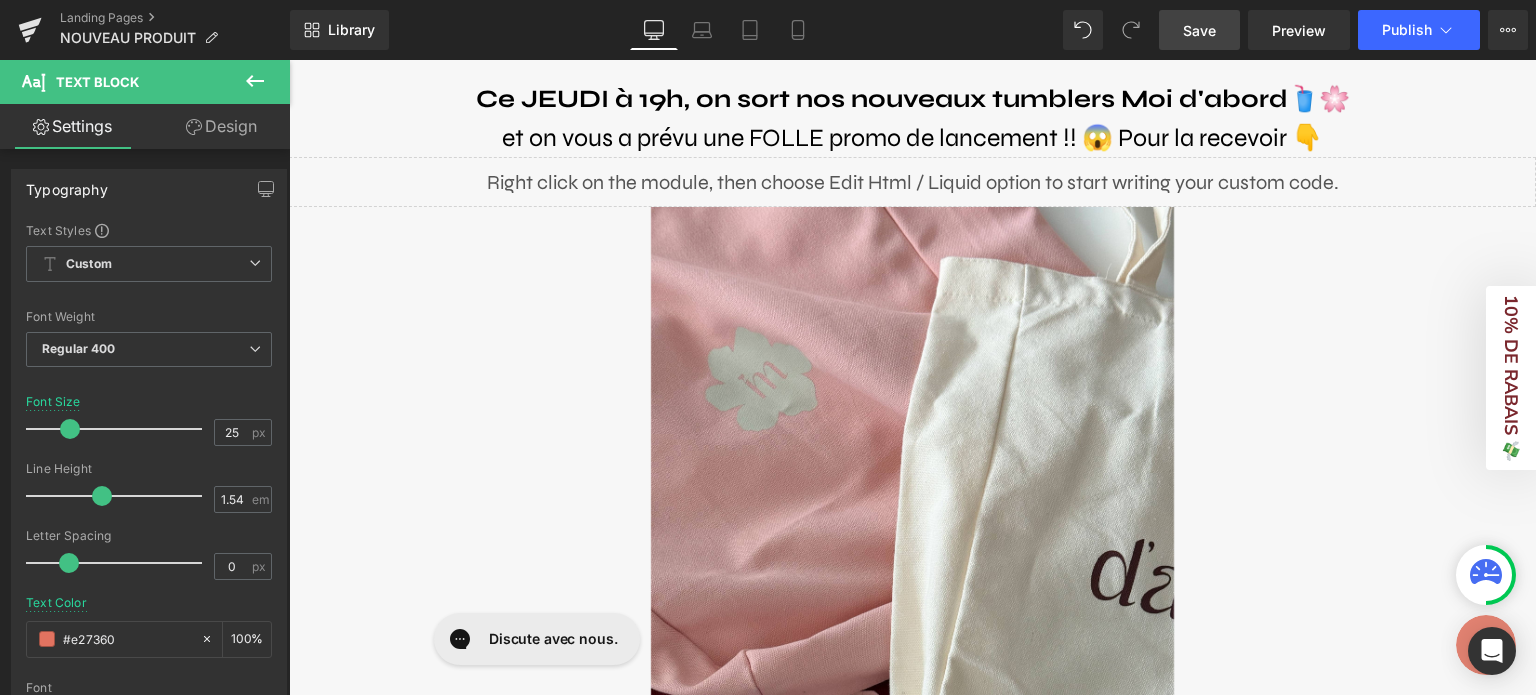 click on "Save" at bounding box center [1199, 30] 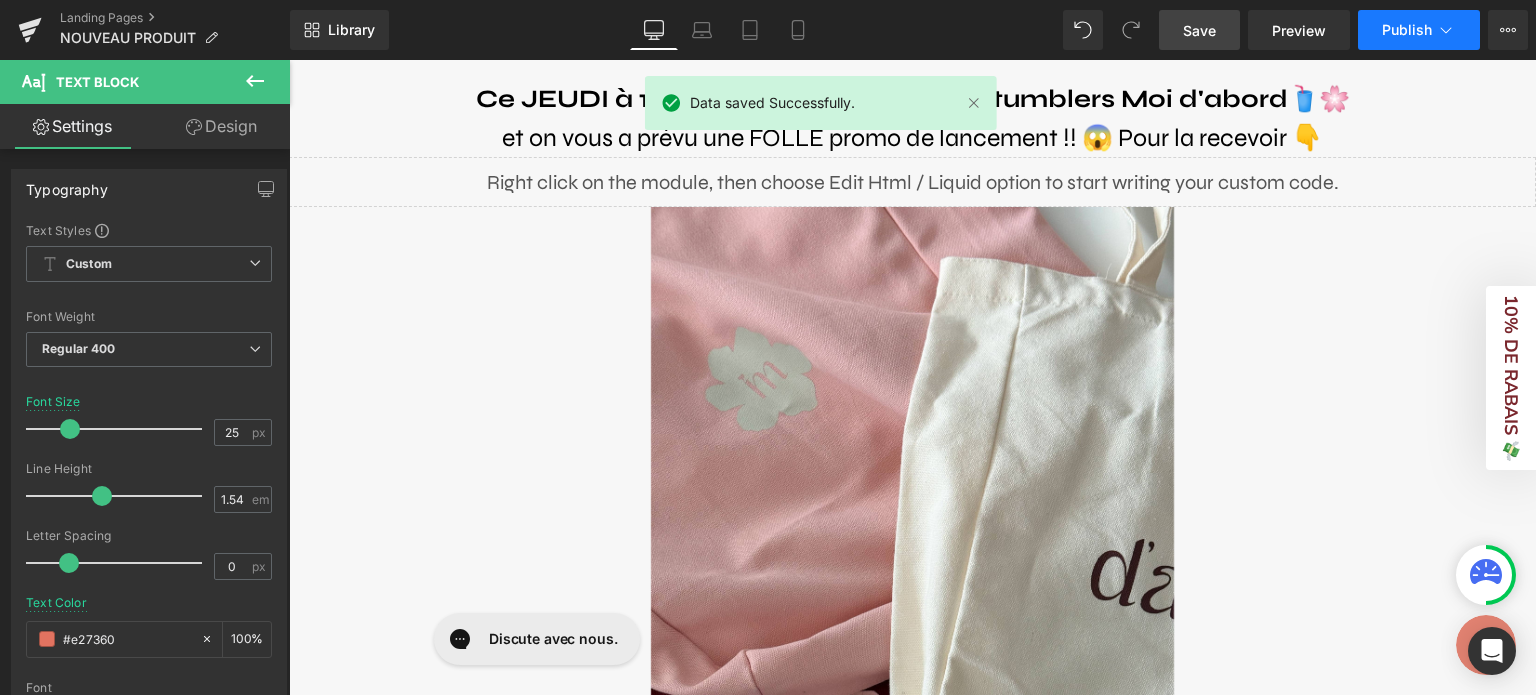 click on "Publish" at bounding box center (1419, 30) 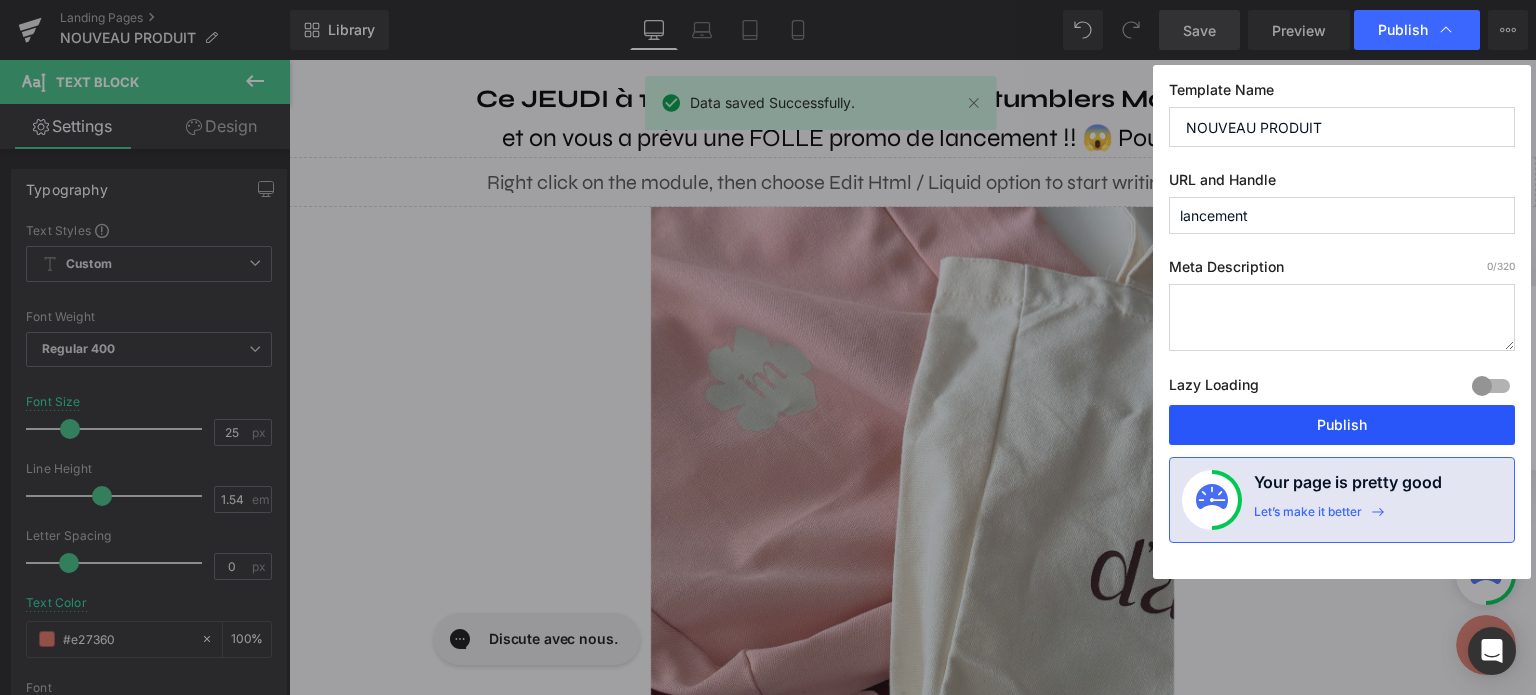 click on "Publish" at bounding box center [1342, 425] 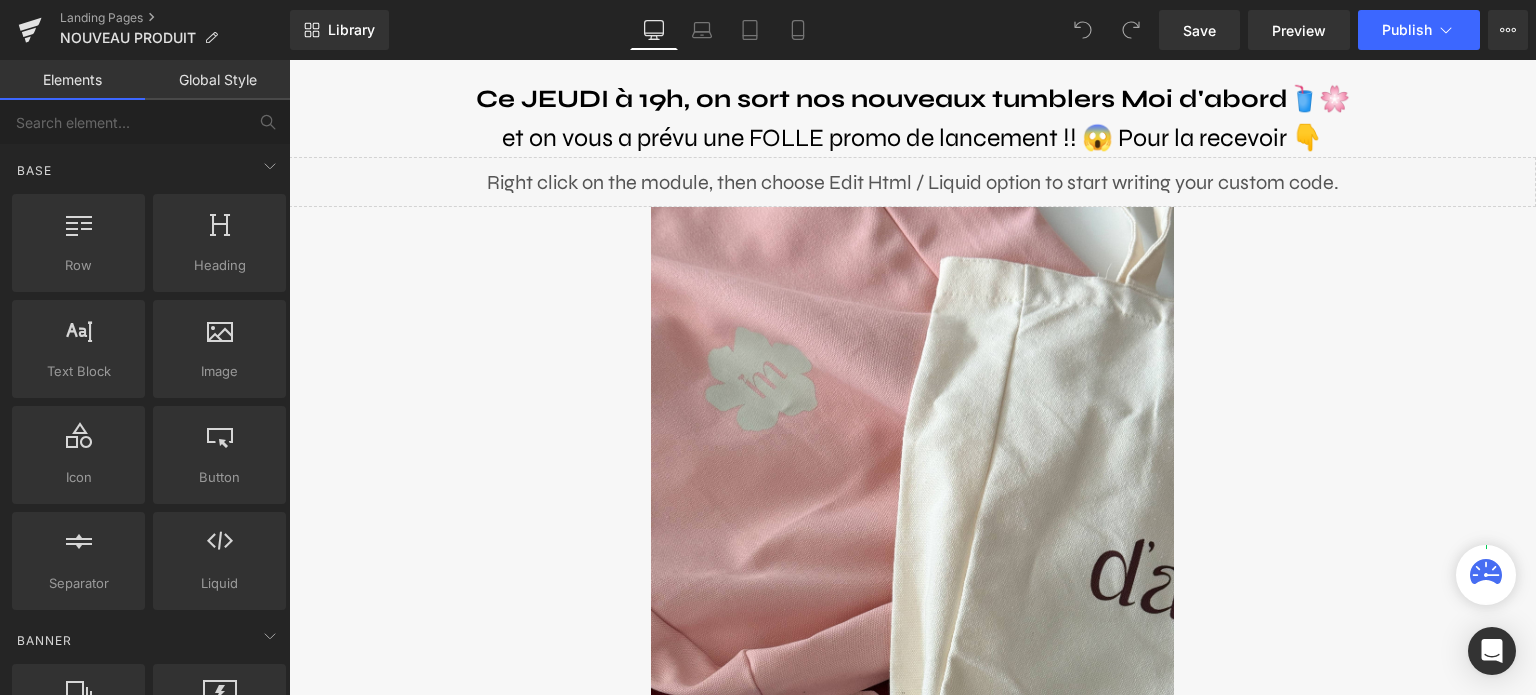 scroll, scrollTop: 0, scrollLeft: 0, axis: both 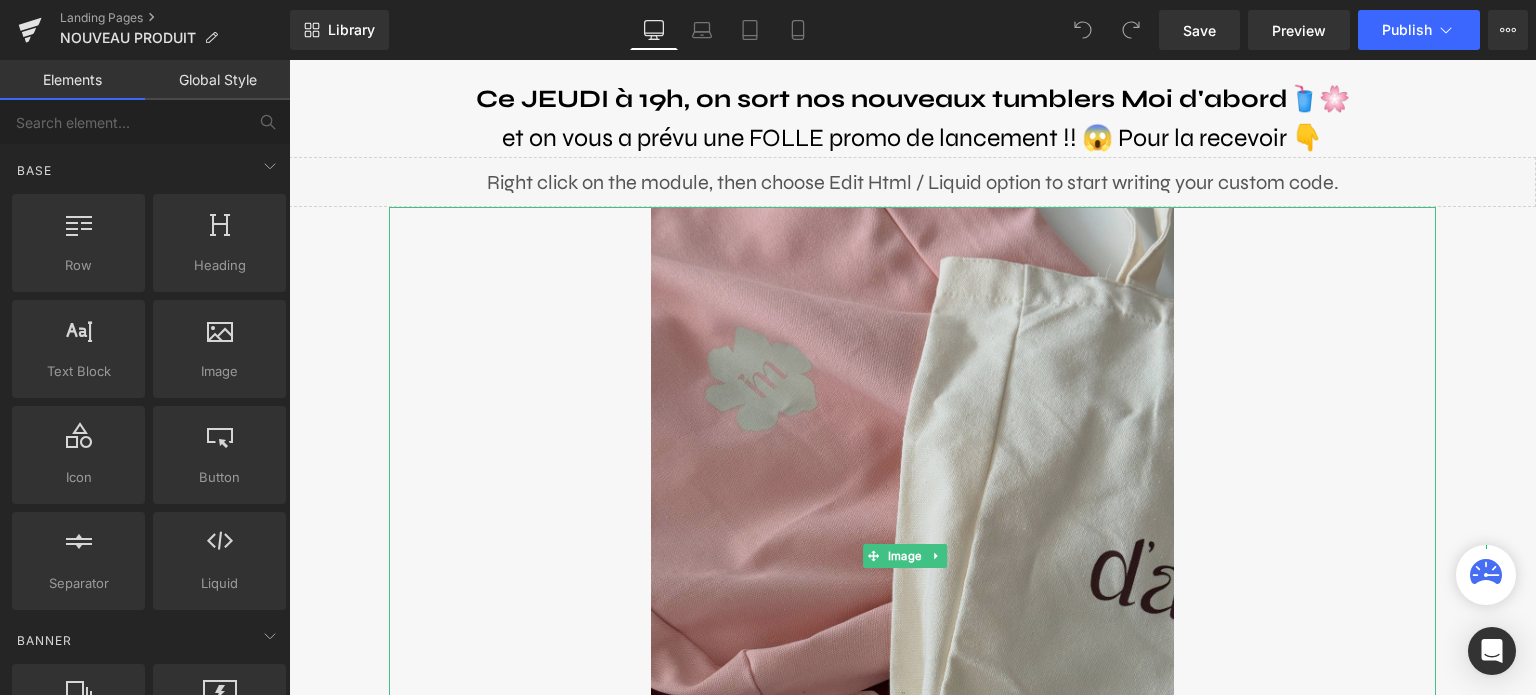 click at bounding box center (913, 556) 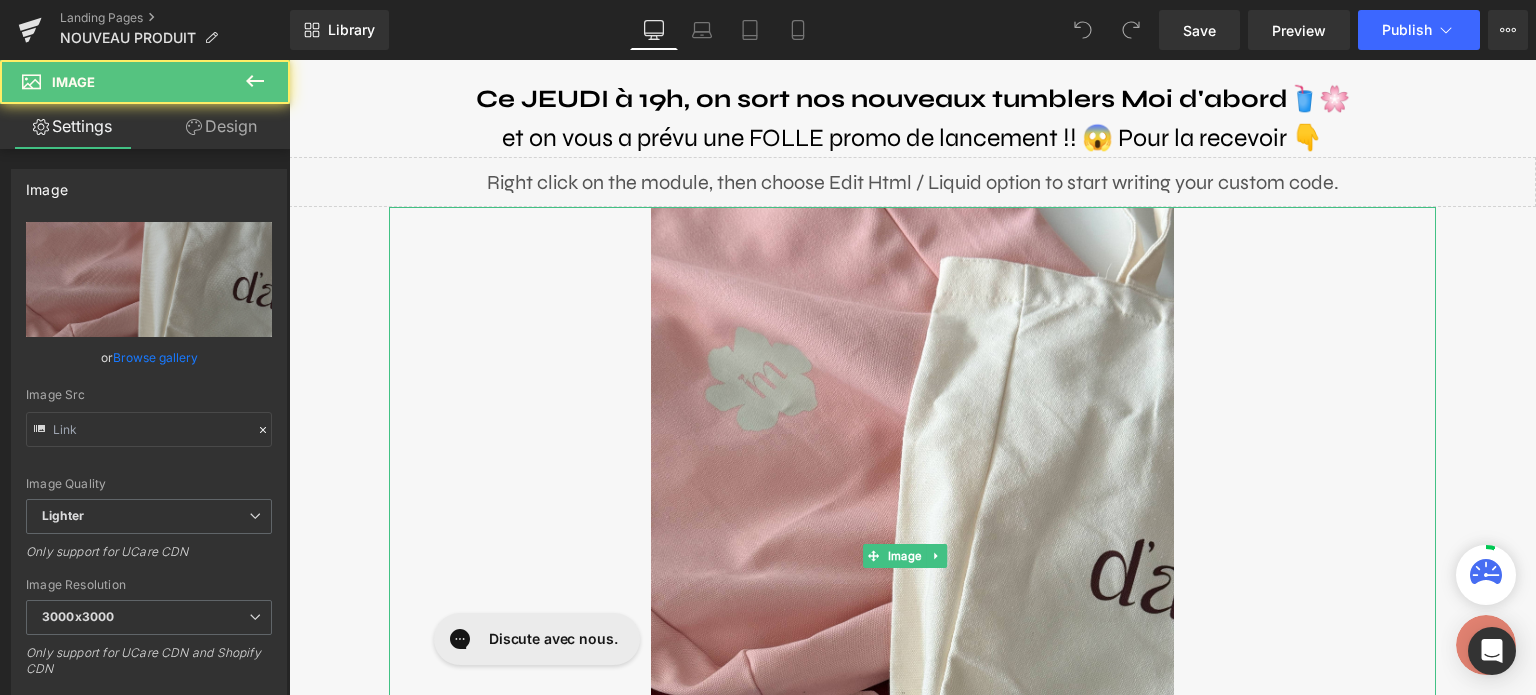 scroll, scrollTop: 0, scrollLeft: 0, axis: both 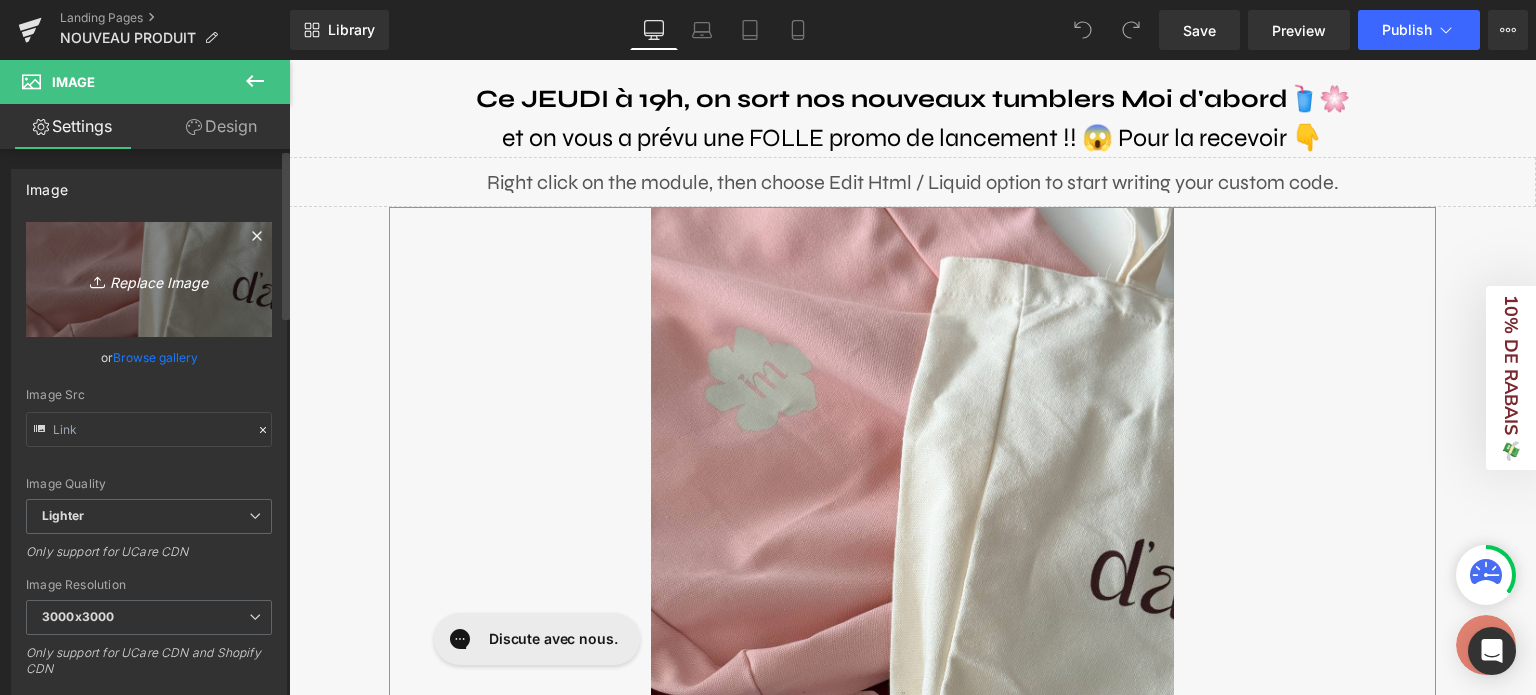 click on "Replace Image" at bounding box center (149, 279) 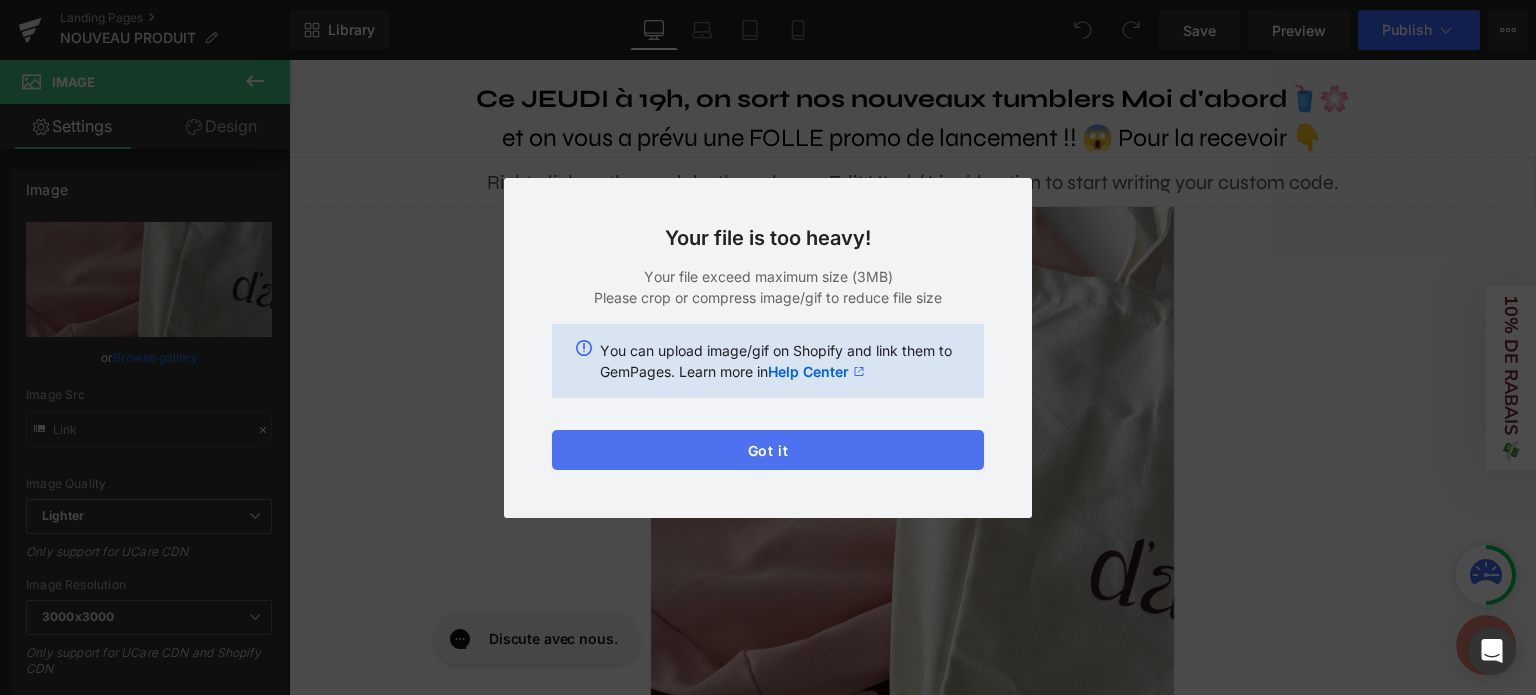 click on "Got it" at bounding box center (768, 450) 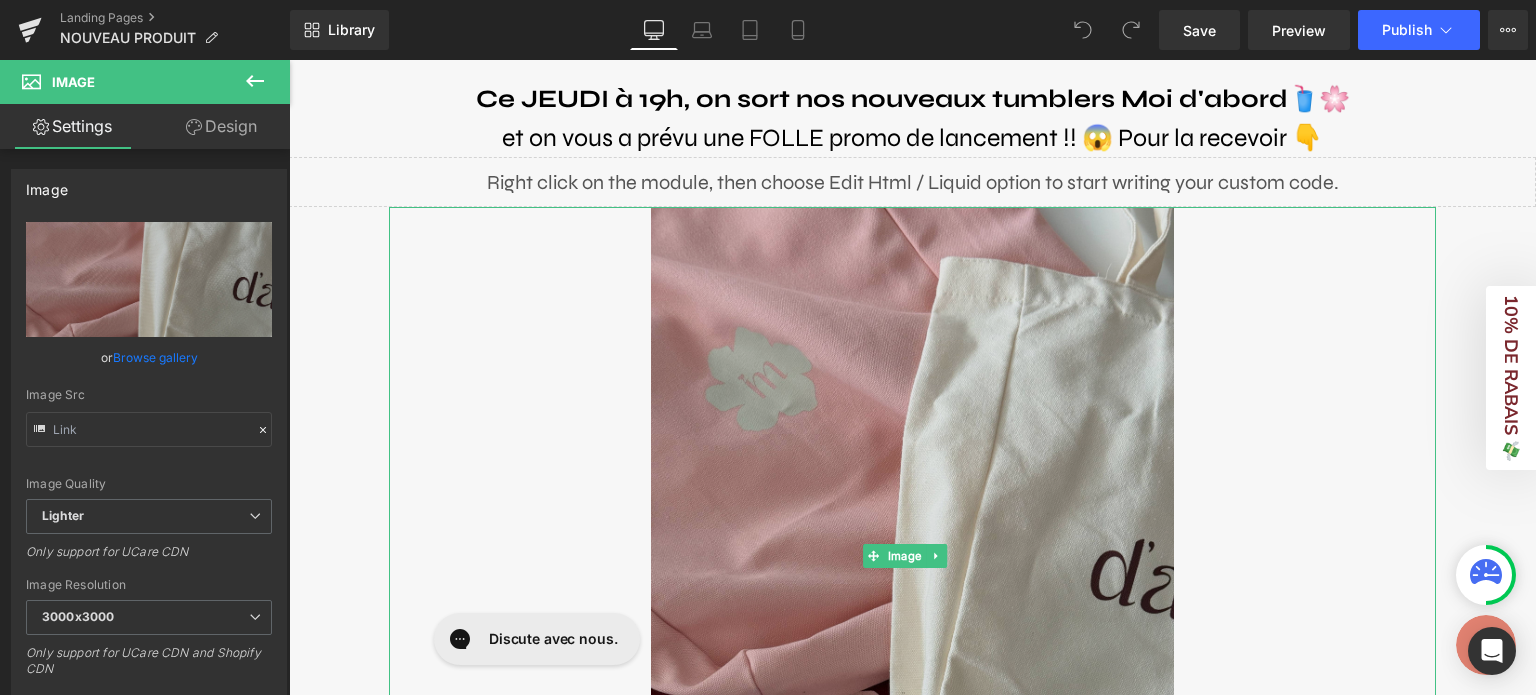 click at bounding box center (913, 556) 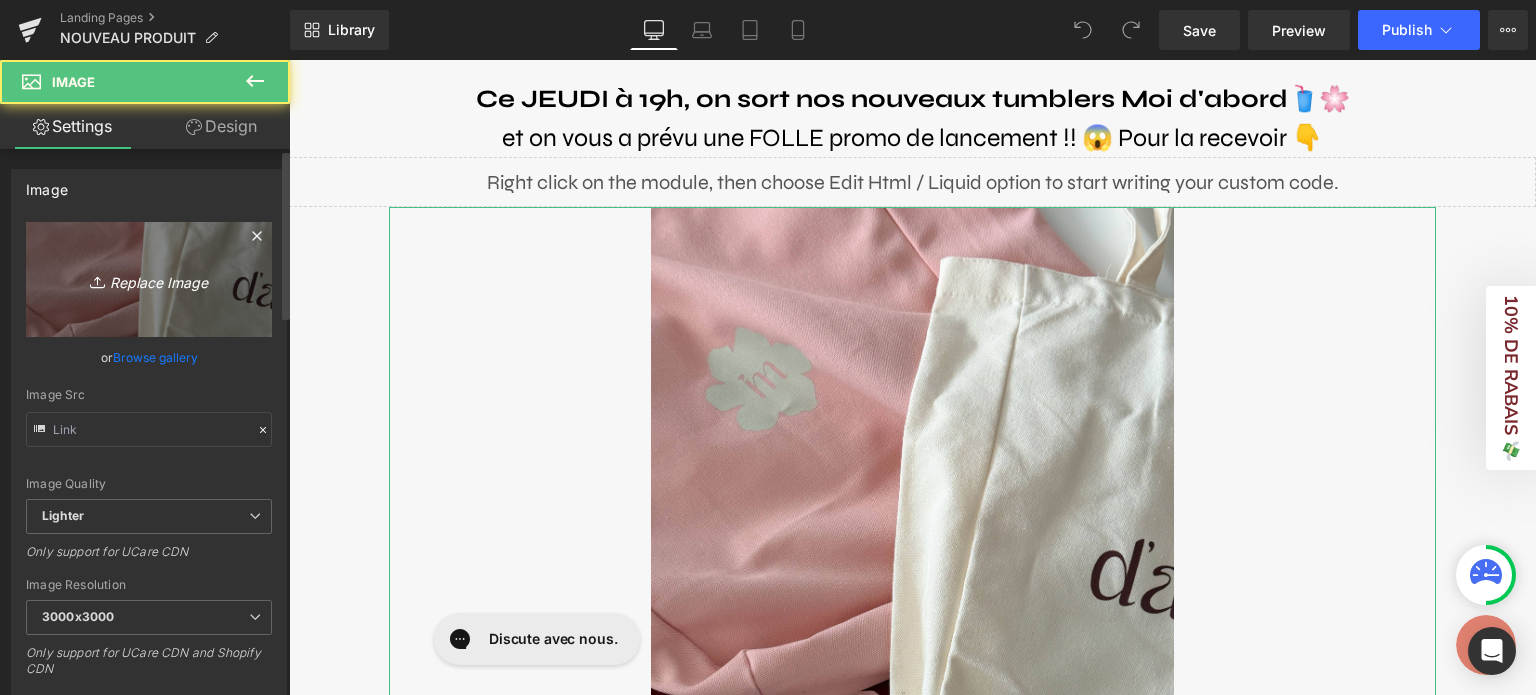 click on "Replace Image" at bounding box center (149, 279) 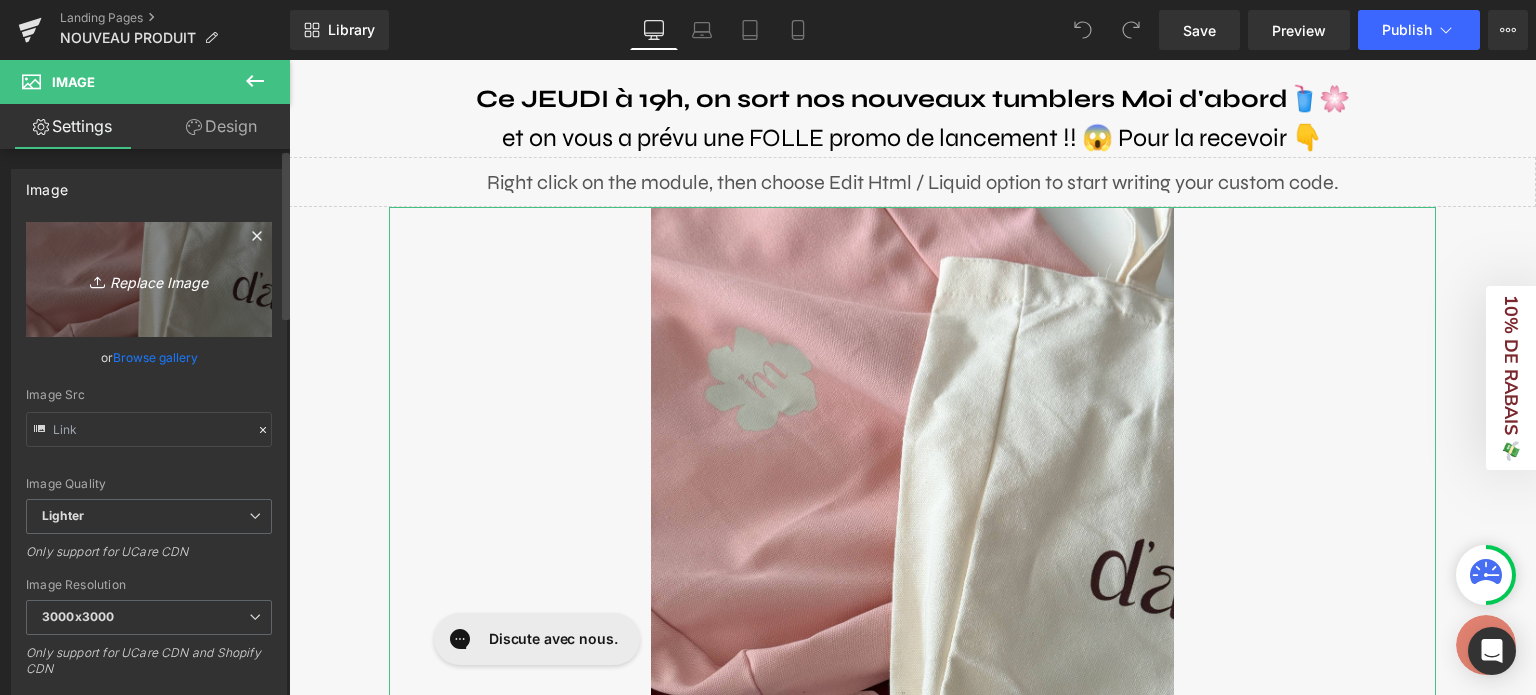 type on "C:\fakepath\Tumbler.jpg" 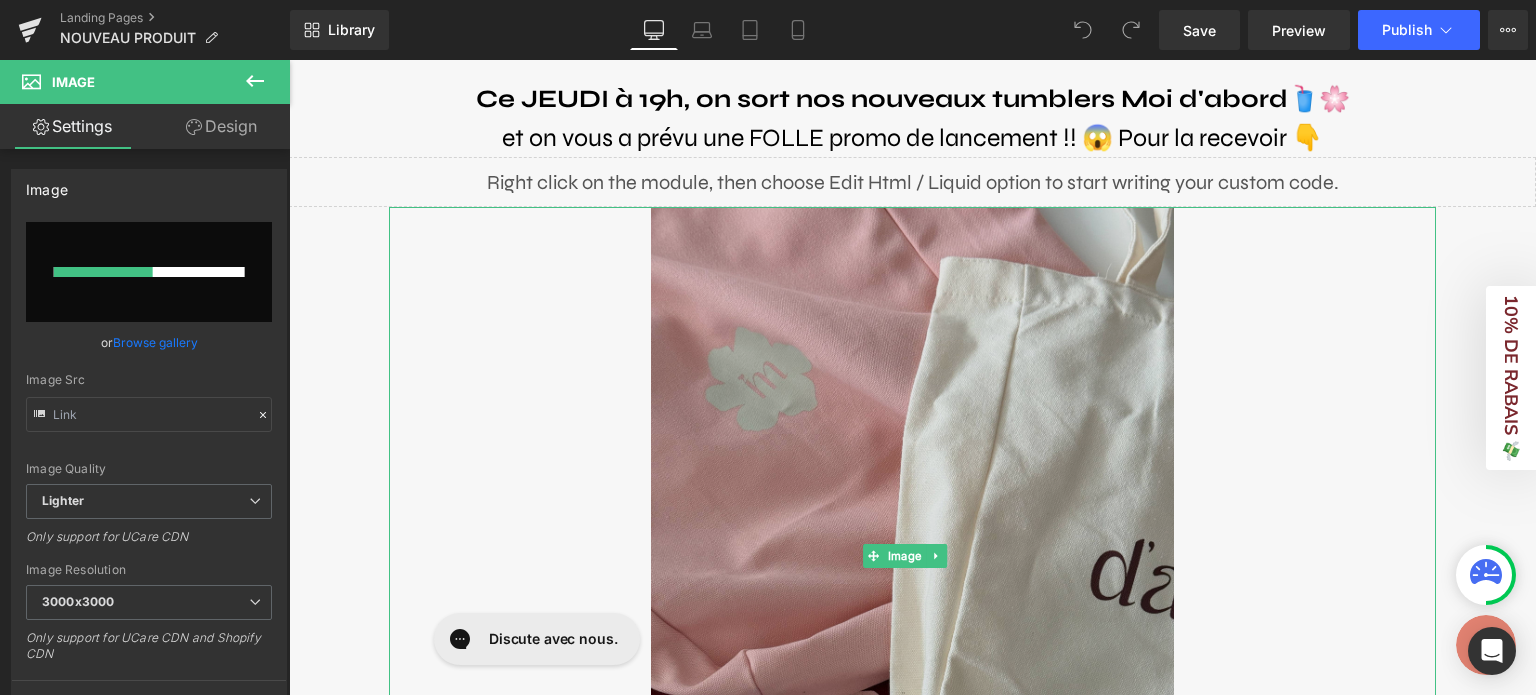 type 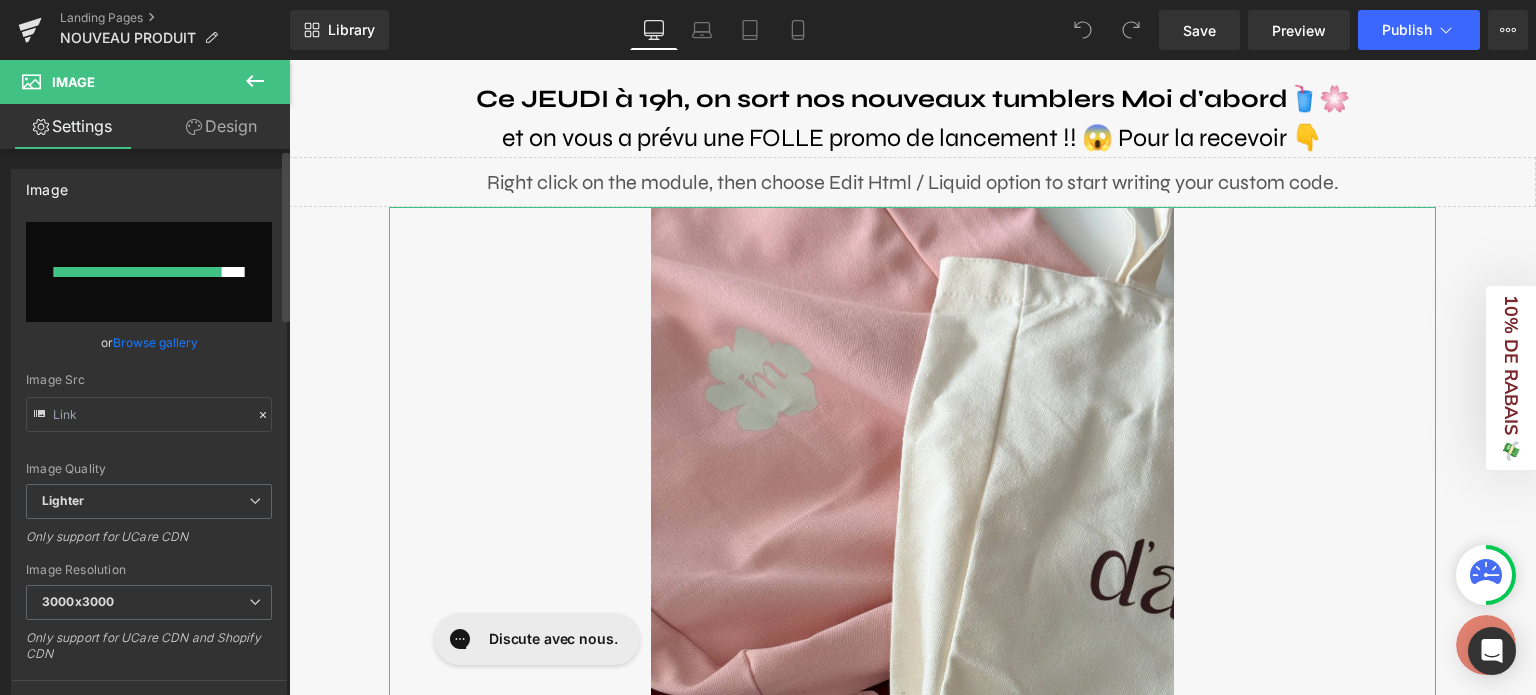 click on "Image https://ucarecdn.com/b8d77bc3-d851-49ca-a04f-2f035a4b9952/-/format/auto/-/preview/3000x3000/-/quality/lighter/Sac%20fourre-tout%20trois%20couleurs.jpg  Replace Image  Upload image or  Browse gallery Image Src https://ucarecdn.com/b8d77bc3-d851-49ca-a04f-2f035a4b9952/-/format/auto/-/preview/3000x3000/-/quality/lighter/Sac%20fourre-tout%20trois%20couleurs.jpg Image Quality Lighter Lightest
Lighter
Lighter Lightest Only support for UCare CDN 100x100 240x240 480x480 576x576 640x640 768x768 800x800 960x960 1024x1024 1280x1280 1440x1440 1600x1600 1920x1920 2560x2560 3000x3000 Image Resolution
3000x3000
100x100 240x240 480x480 576x576 640x640 768x768 800x800 960x960 1024x1024 1280x1280 1440x1440 1600x1600 1920x1920 2560x2560 3000x3000 Only support for UCare CDN and Shopify CDN More settings" at bounding box center (149, 441) 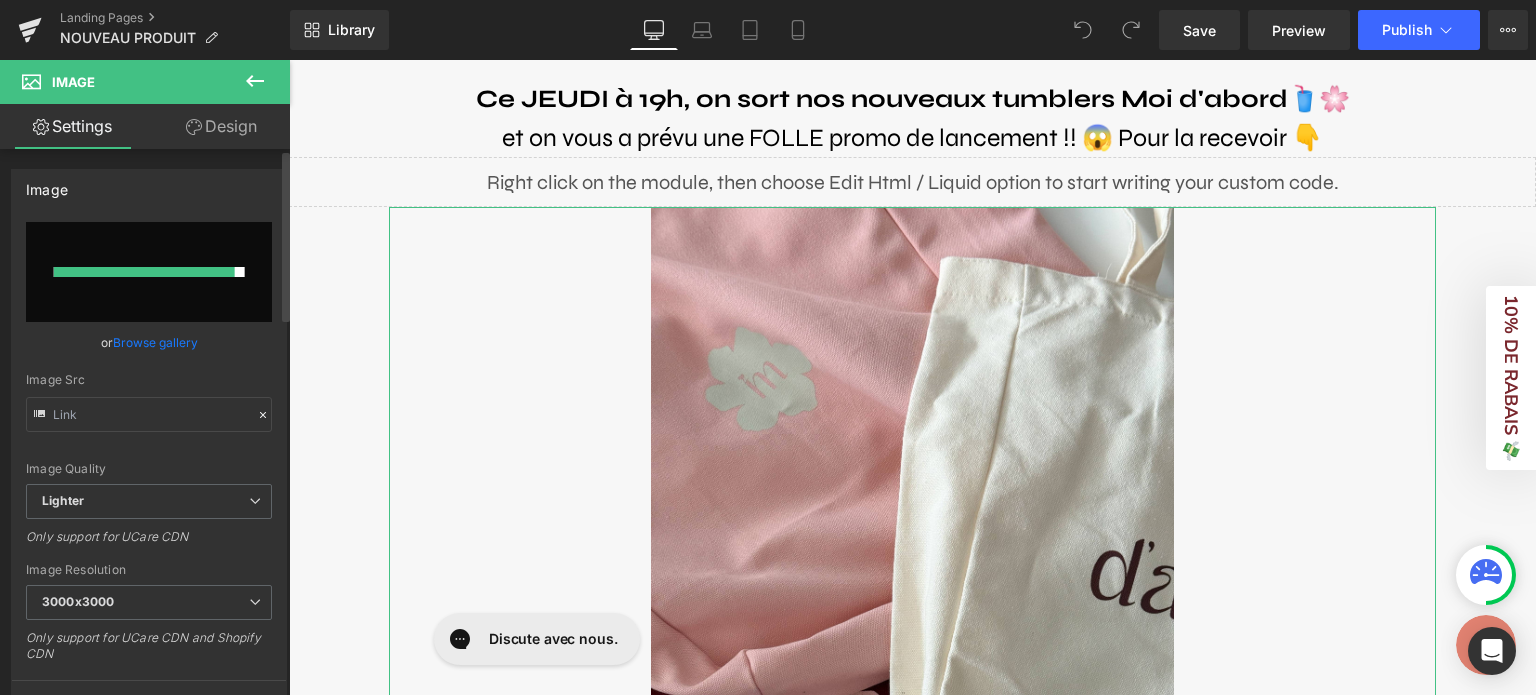 click at bounding box center [144, 272] 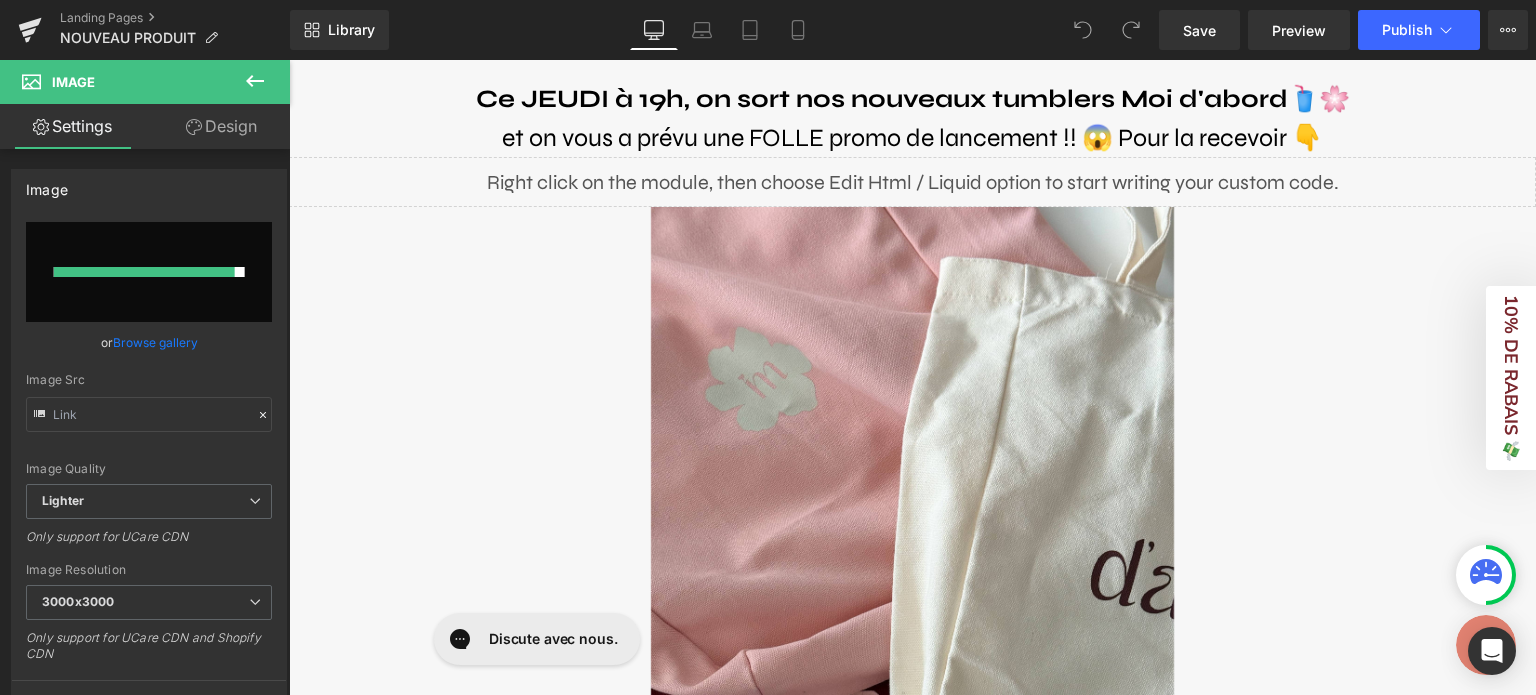 click on "Ce JEUDI à 19h, on sort nos nouveaux tumblers Moi d'abord  🥤🌸 et on vous a prévu une FOLLE promo de lancement !! 😱 Pour la recevoir 👇 Text Block         Liquid         Image         Separator
Select your layout" at bounding box center (912, 659) 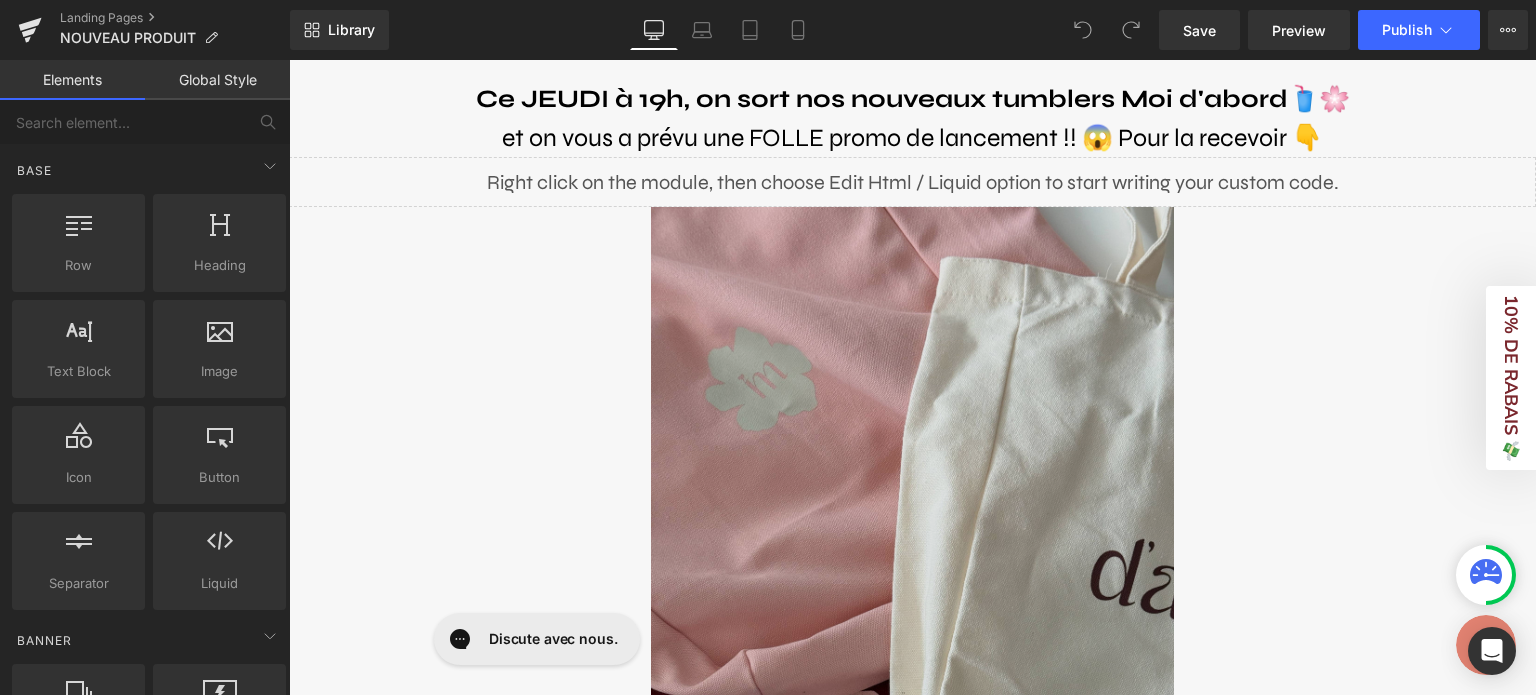 click at bounding box center (913, 556) 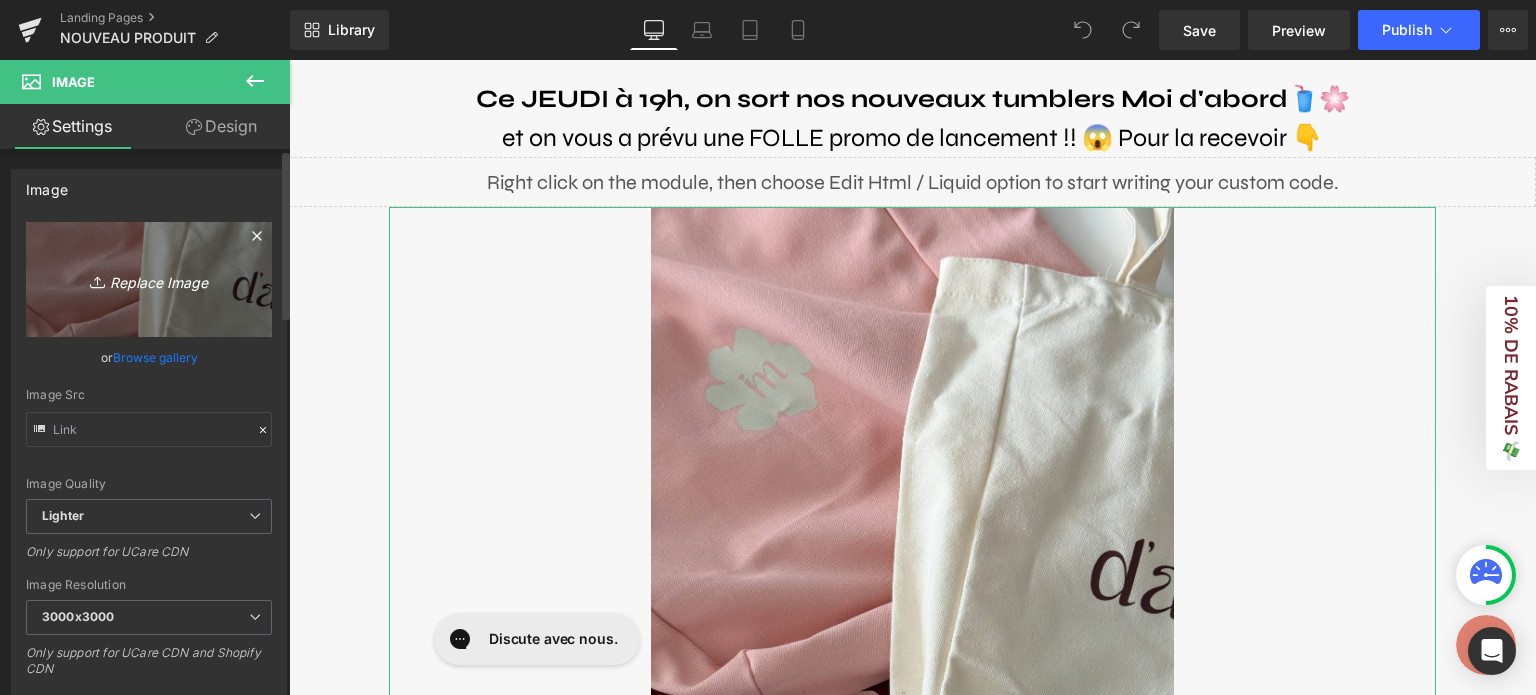 click on "Replace Image" at bounding box center [149, 279] 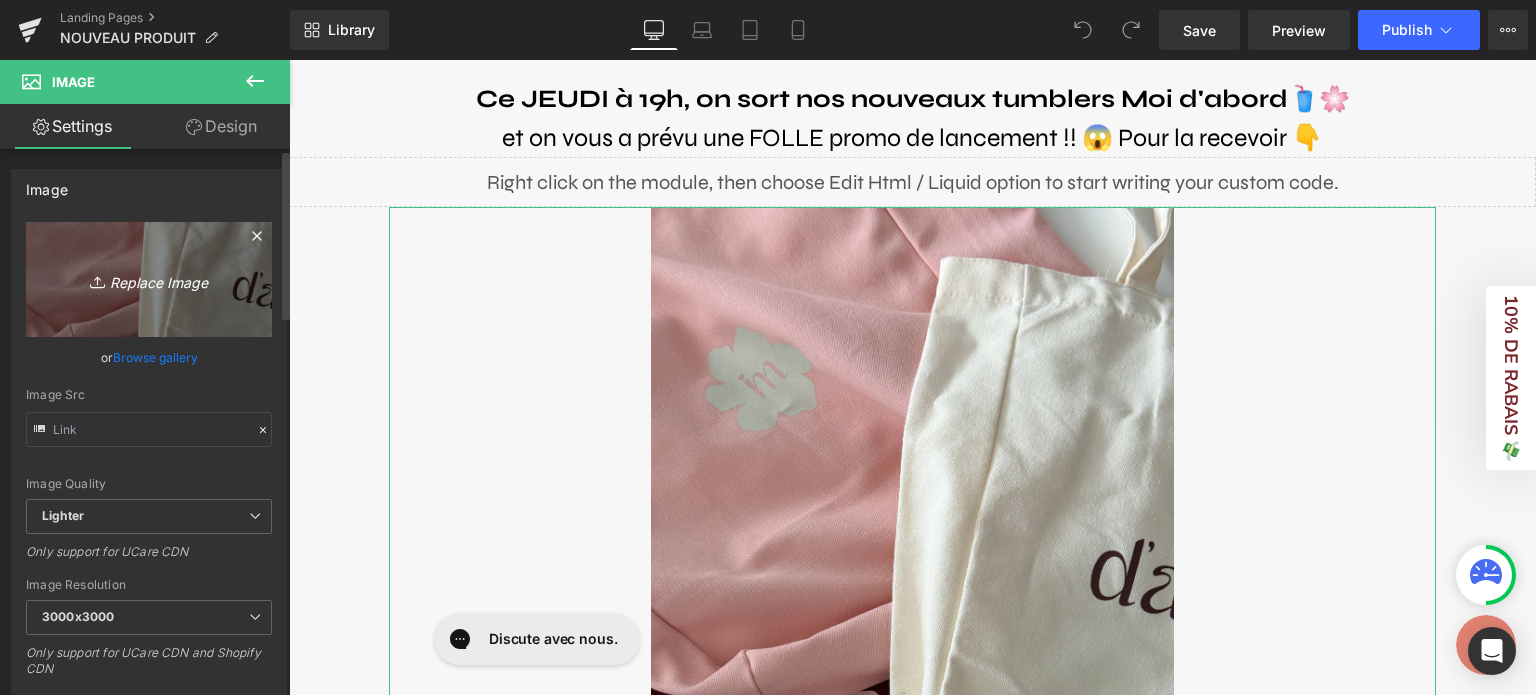 type on "C:\fakepath\Tumbler.jpg" 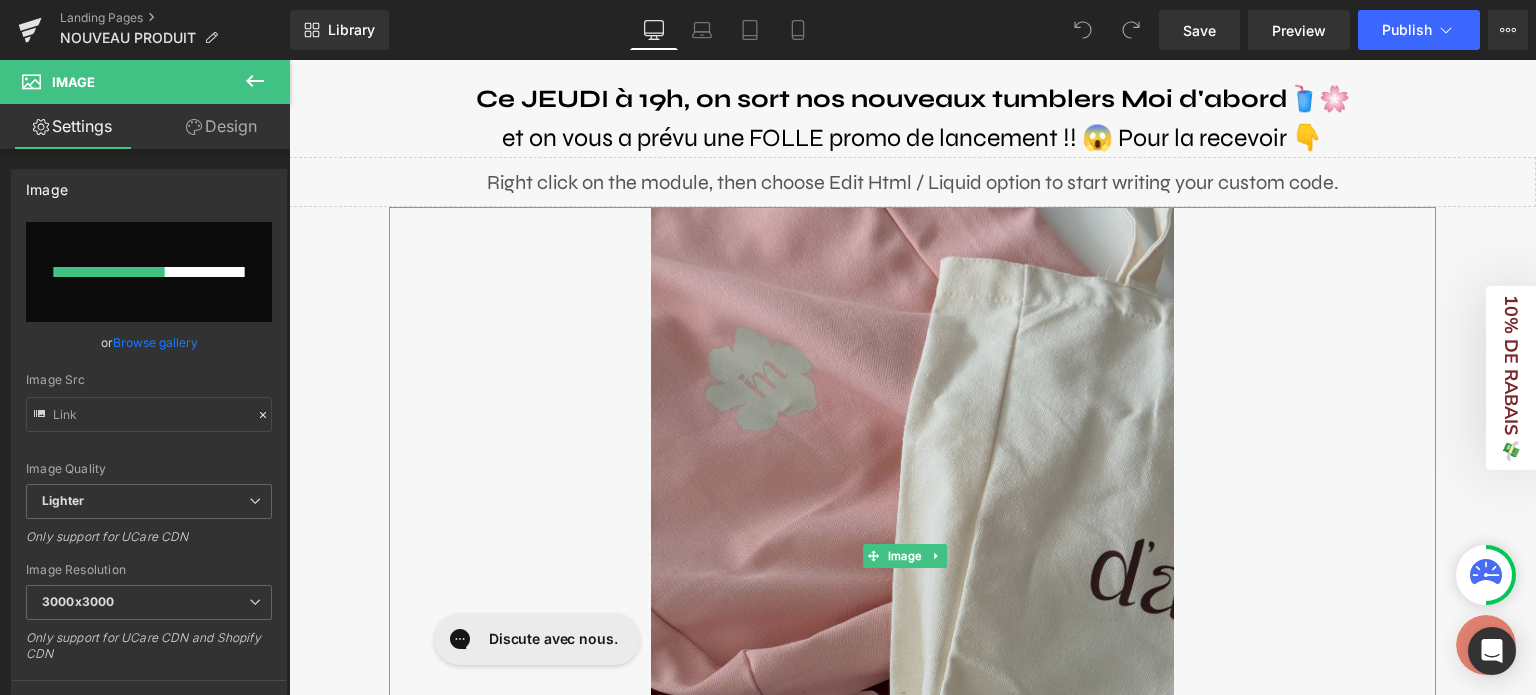 type 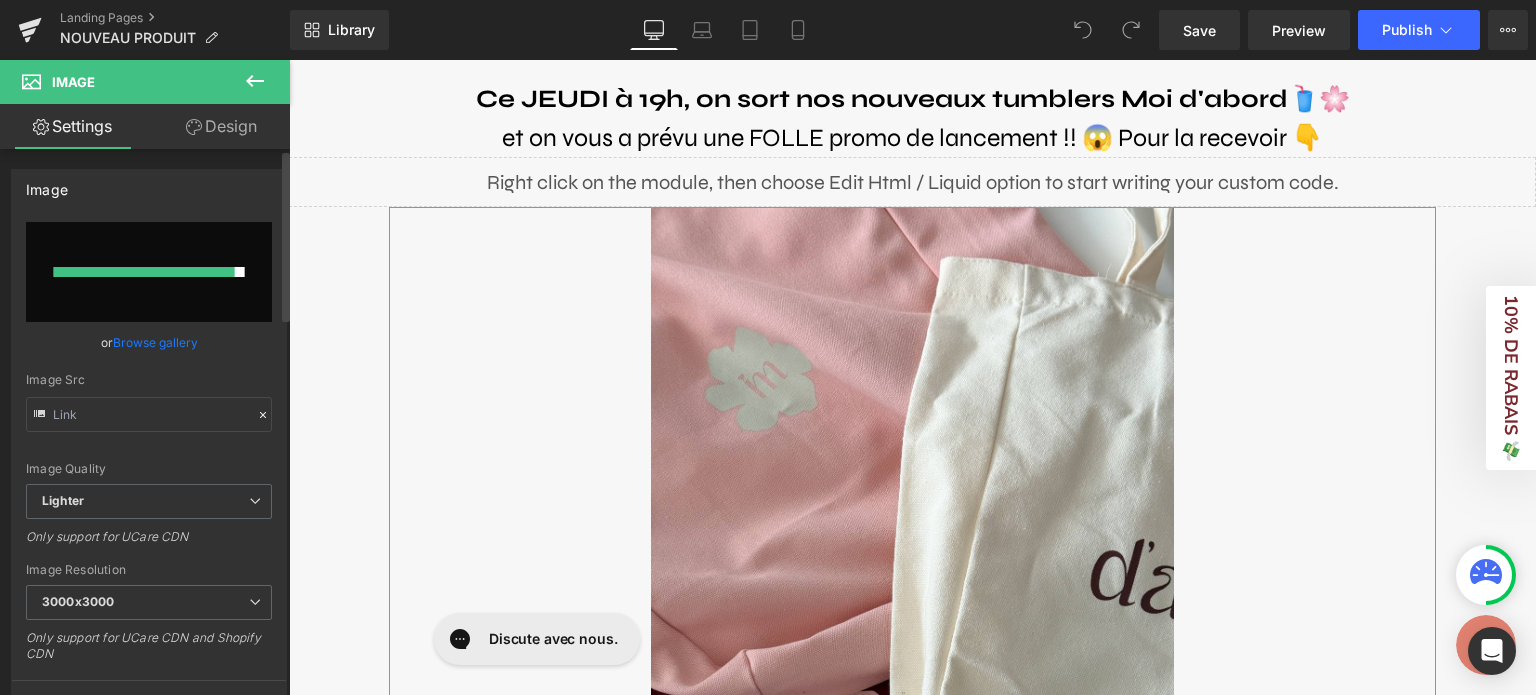 click on "Browse gallery" at bounding box center [155, 342] 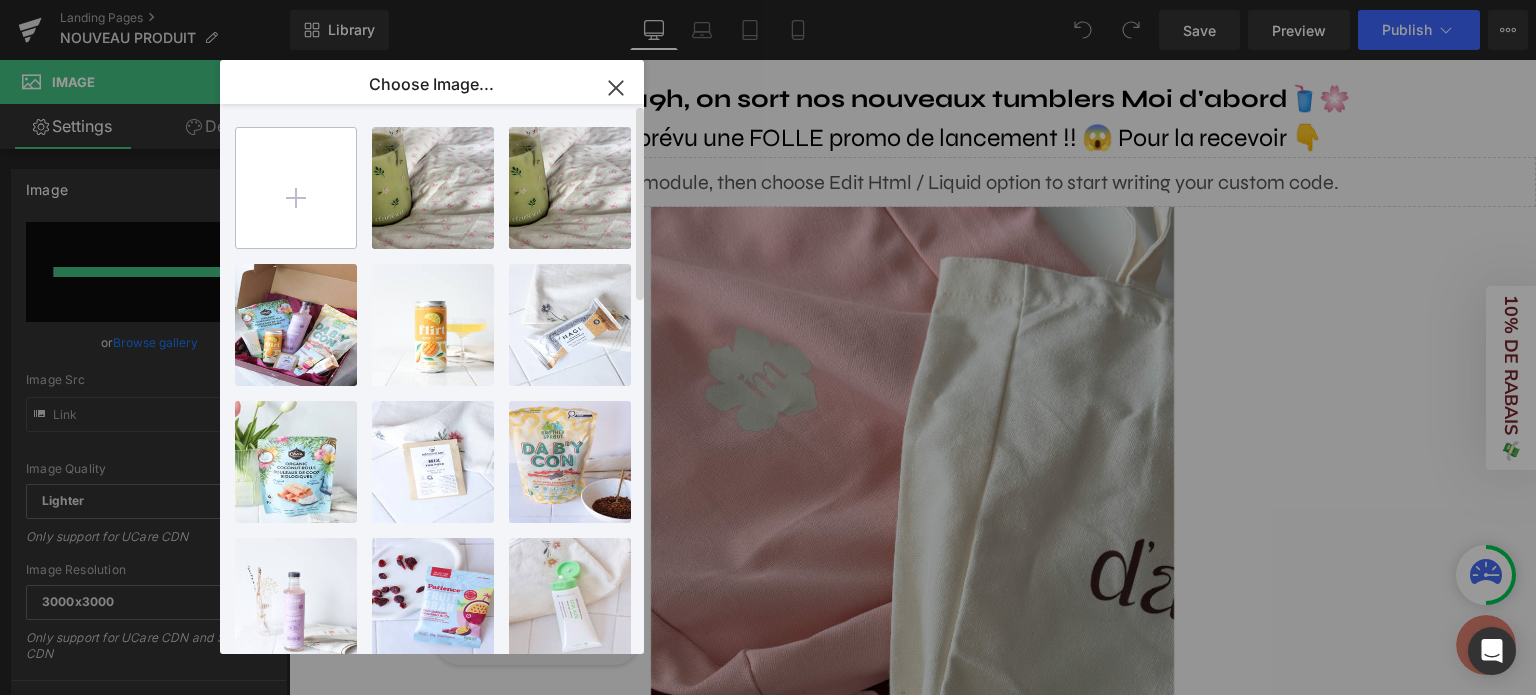 click at bounding box center (296, 188) 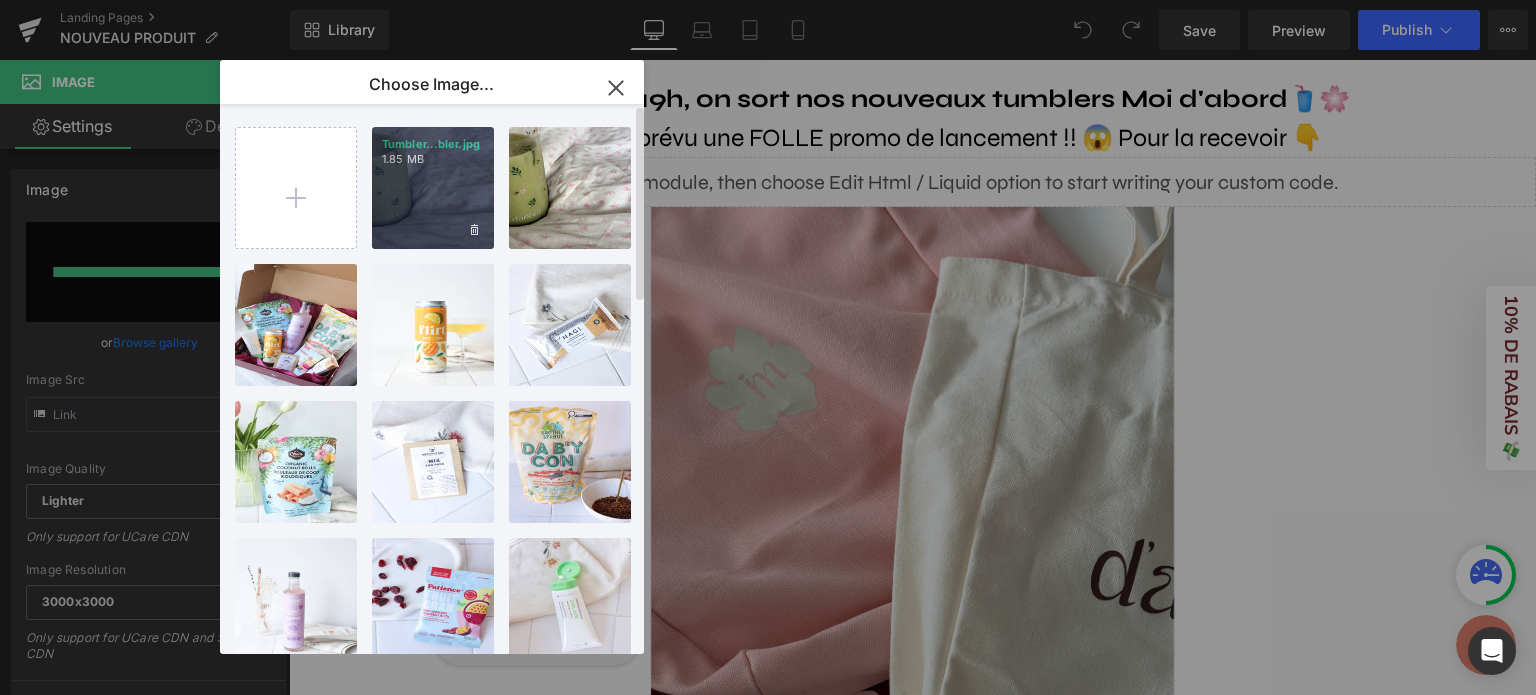 click on "Tumbler...bler.jpg [NUMBER] MB" at bounding box center (433, 188) 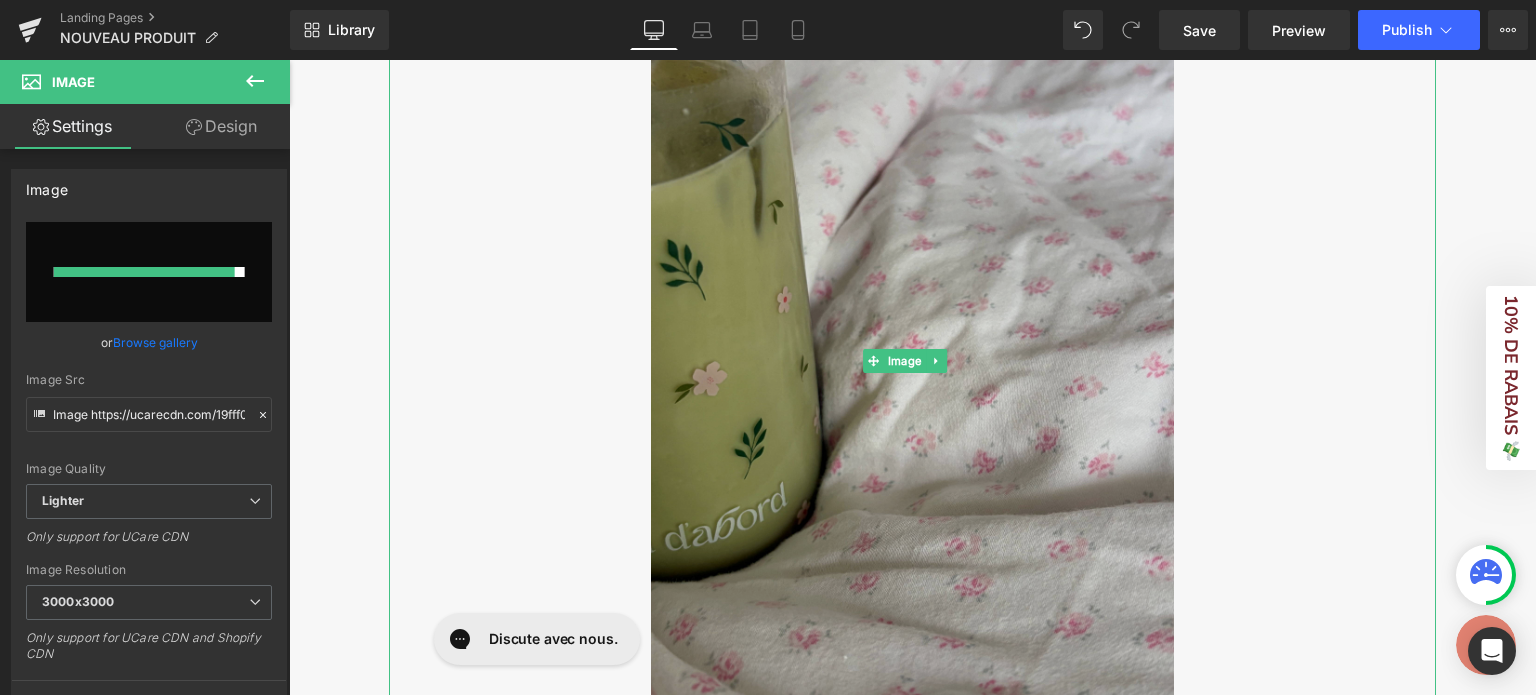scroll, scrollTop: 200, scrollLeft: 0, axis: vertical 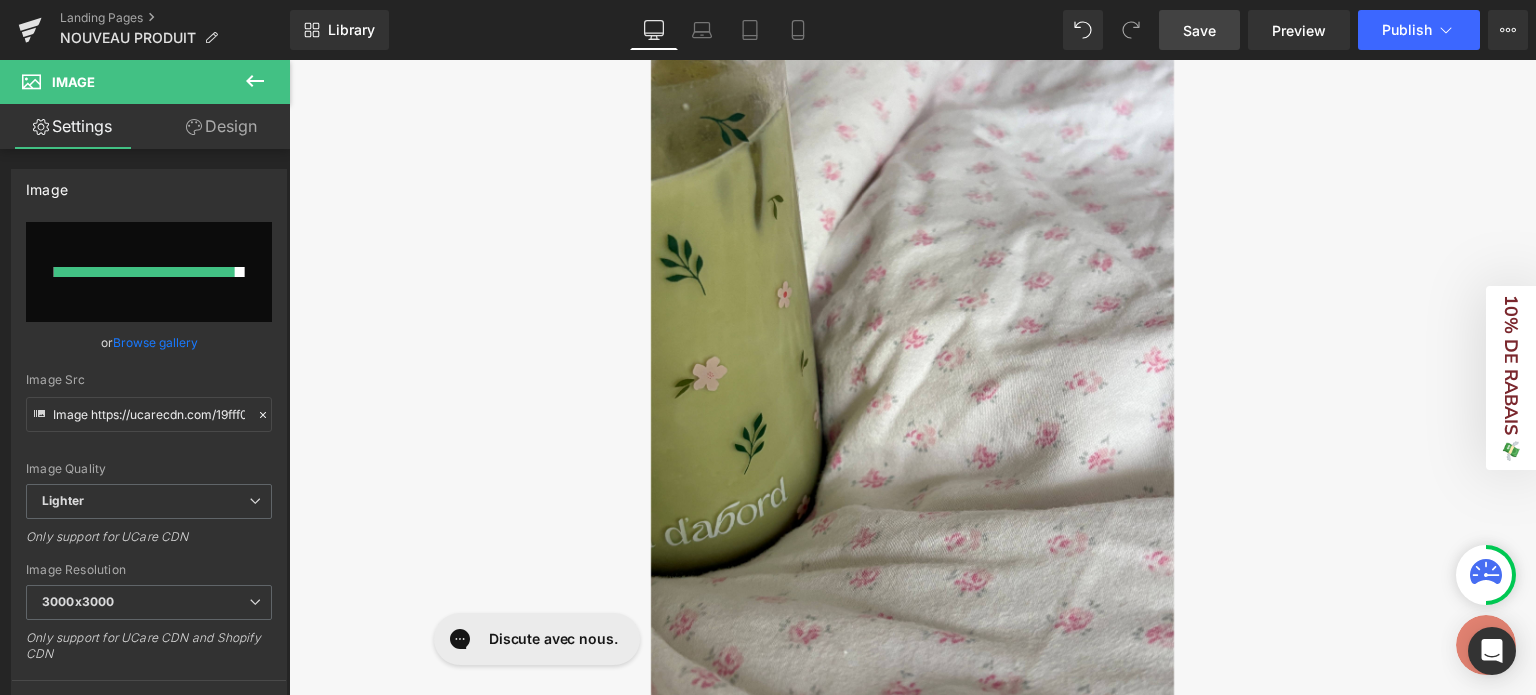 click on "Save" at bounding box center [1199, 30] 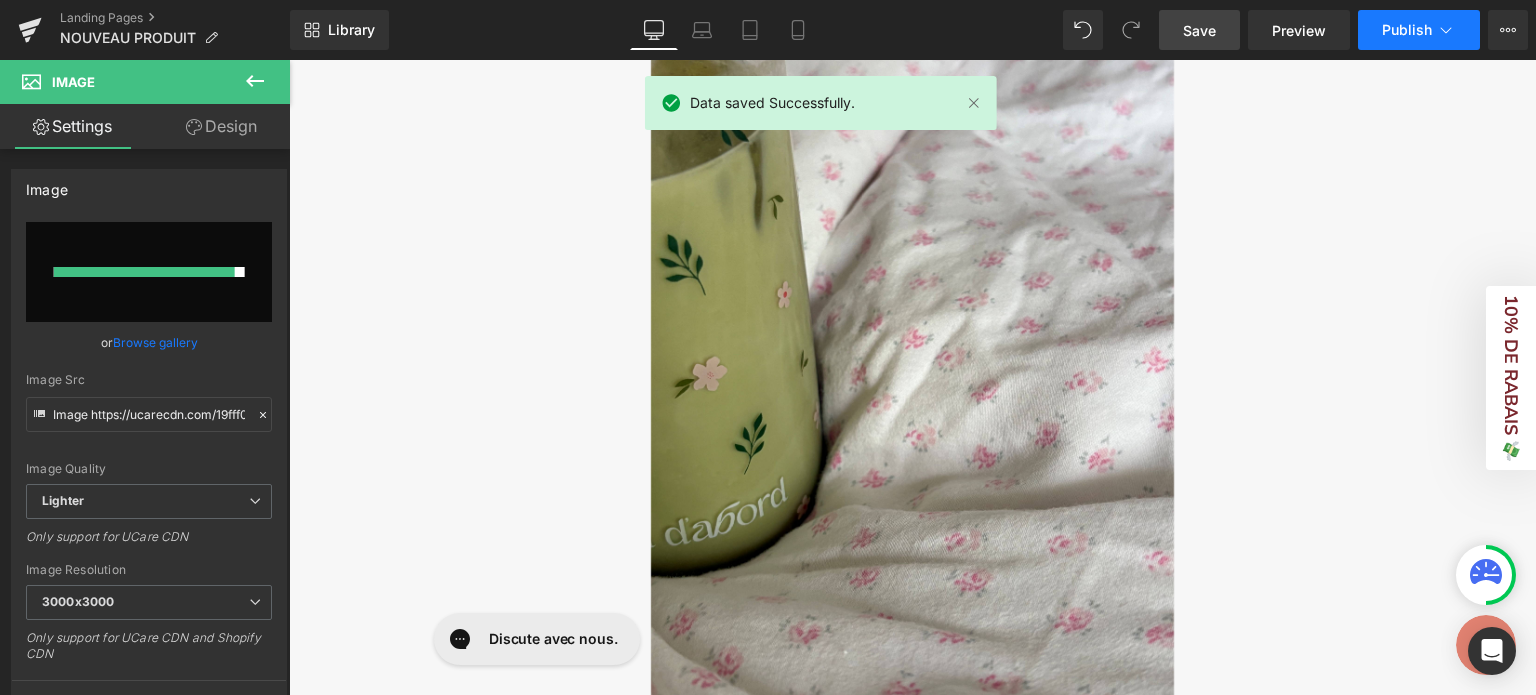 click on "Publish" at bounding box center [1407, 30] 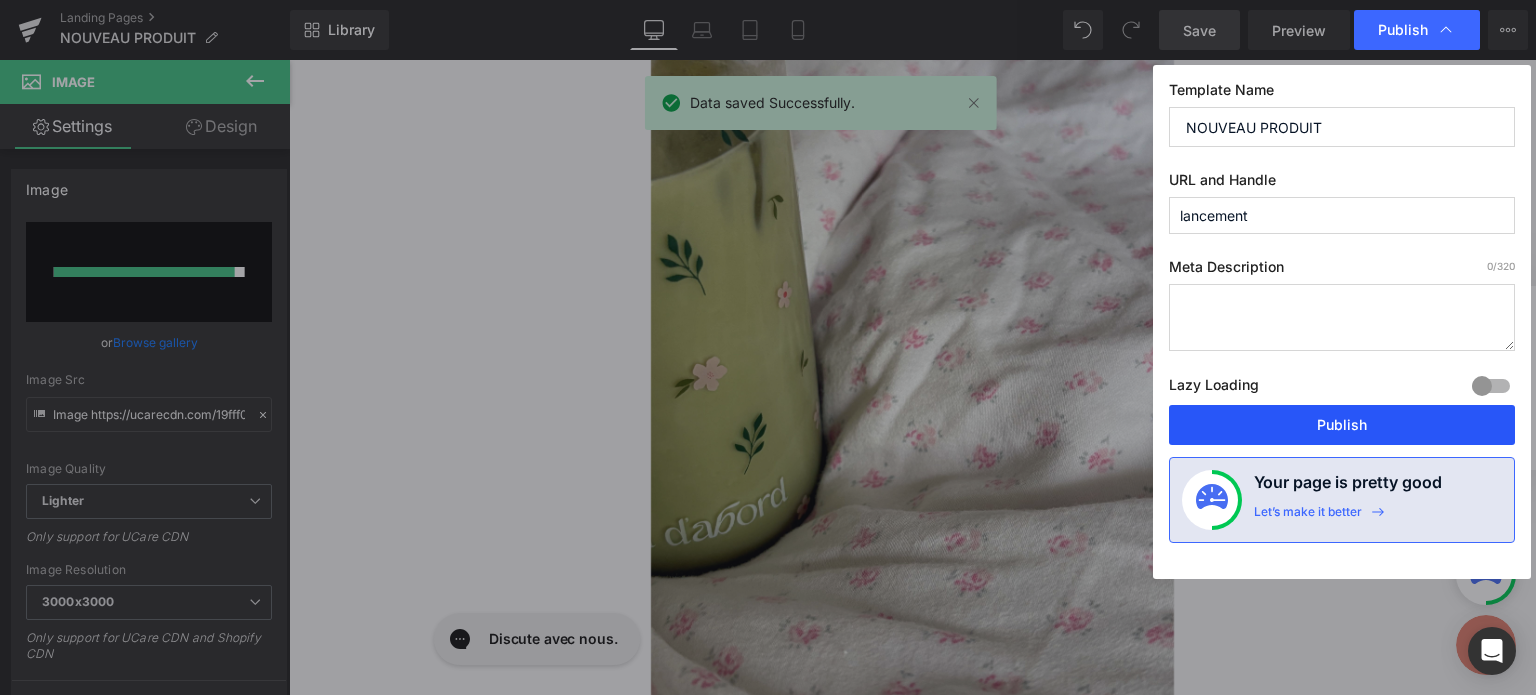 click on "Publish" at bounding box center [1342, 425] 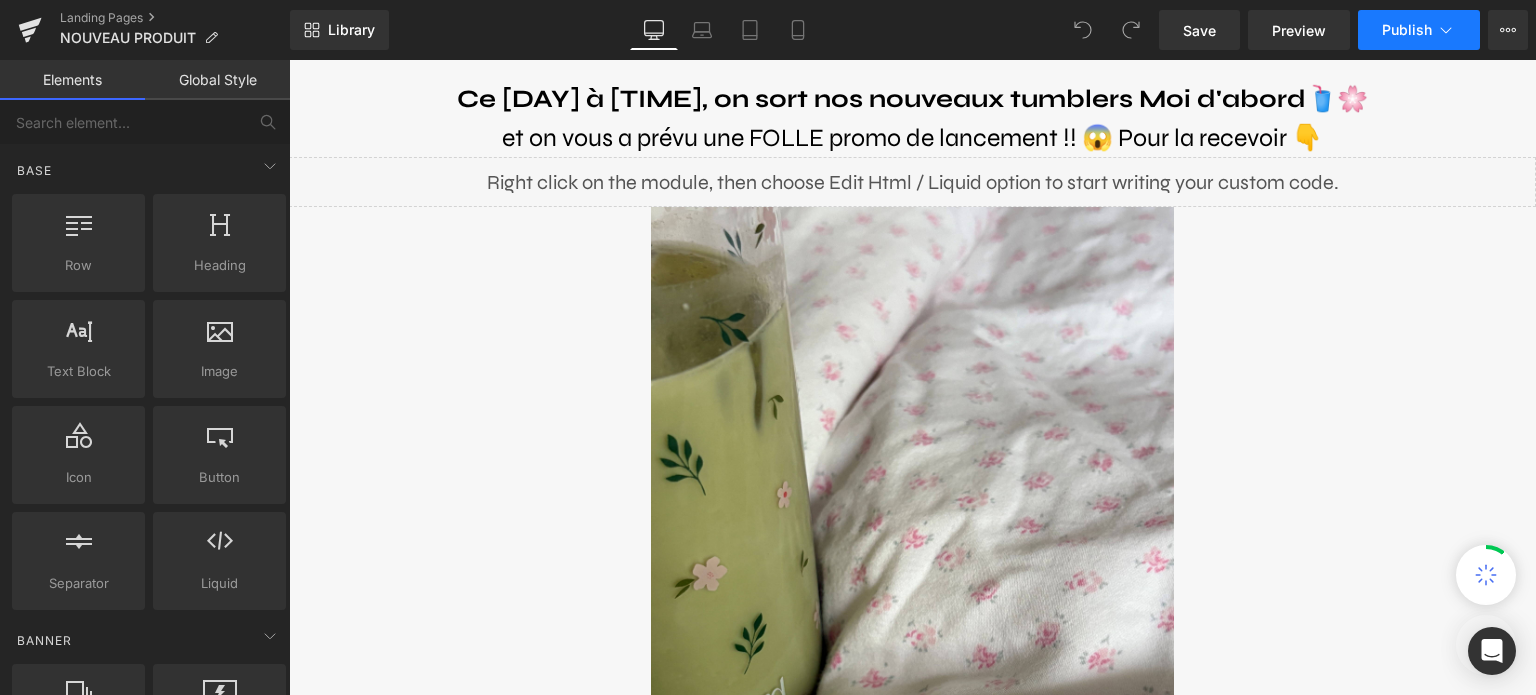 scroll, scrollTop: 0, scrollLeft: 0, axis: both 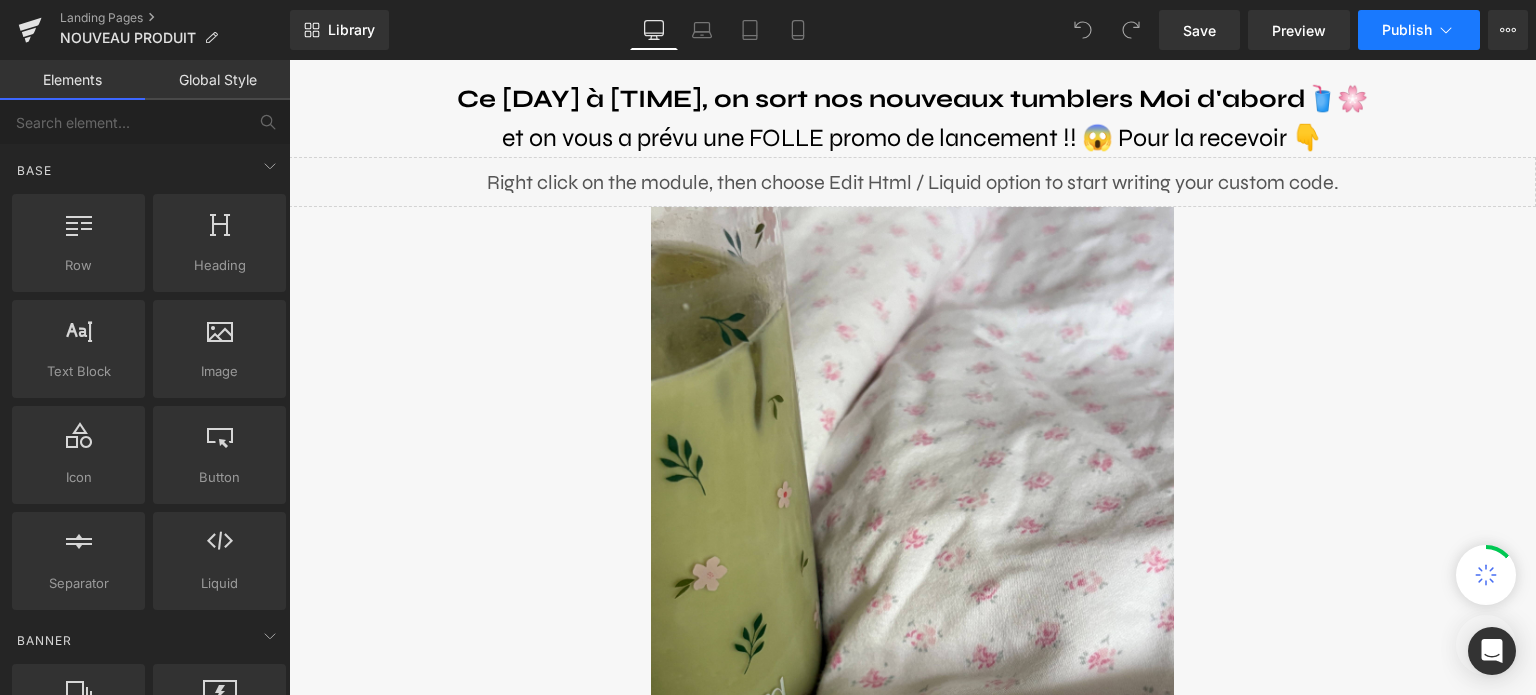 click on "Publish" at bounding box center (1407, 30) 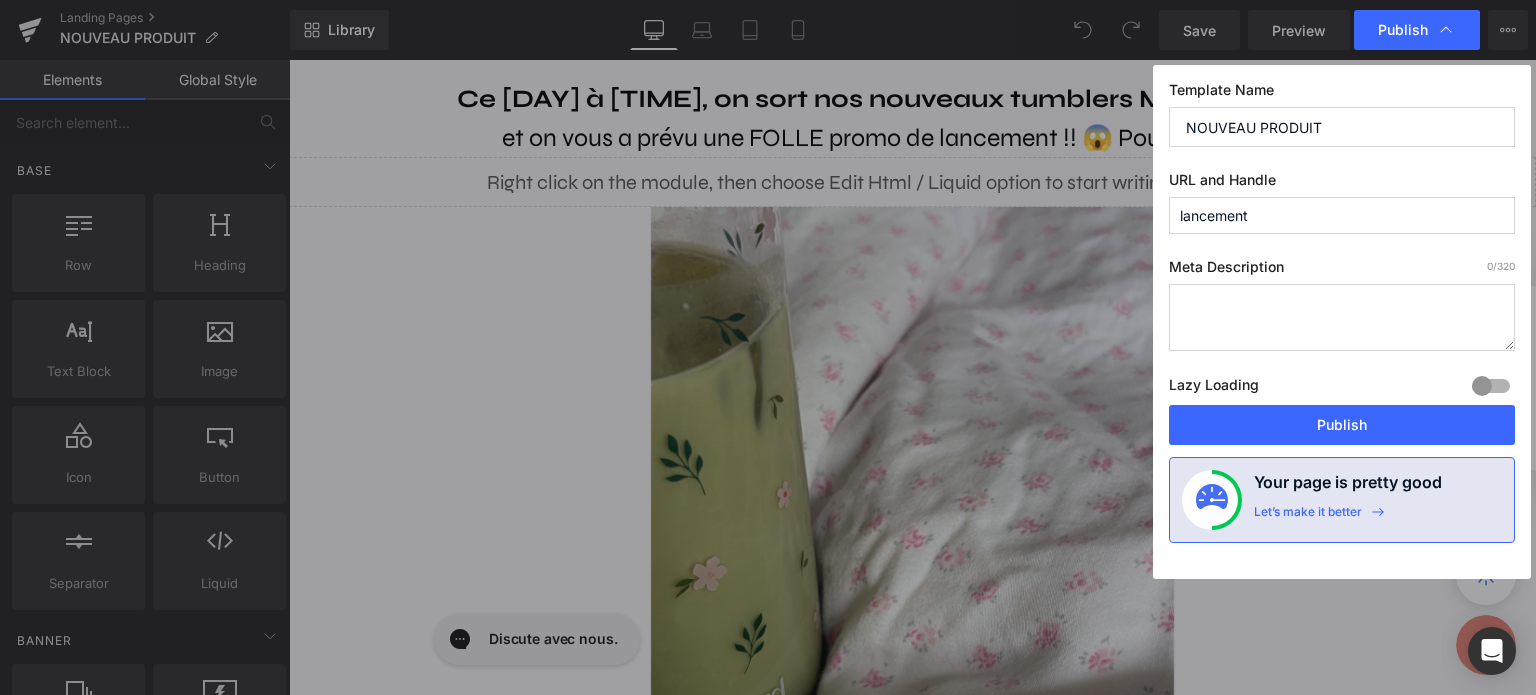 scroll, scrollTop: 0, scrollLeft: 0, axis: both 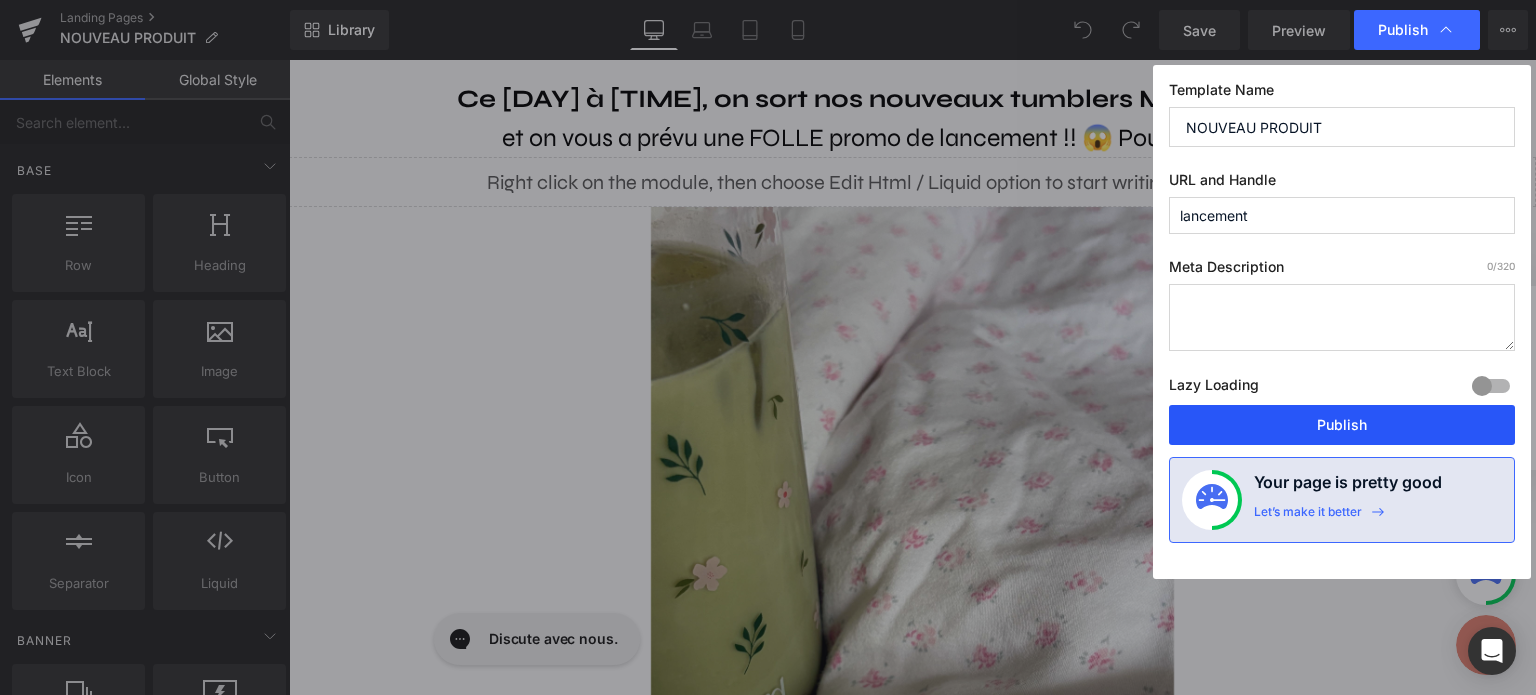 click on "Publish" at bounding box center [1342, 425] 